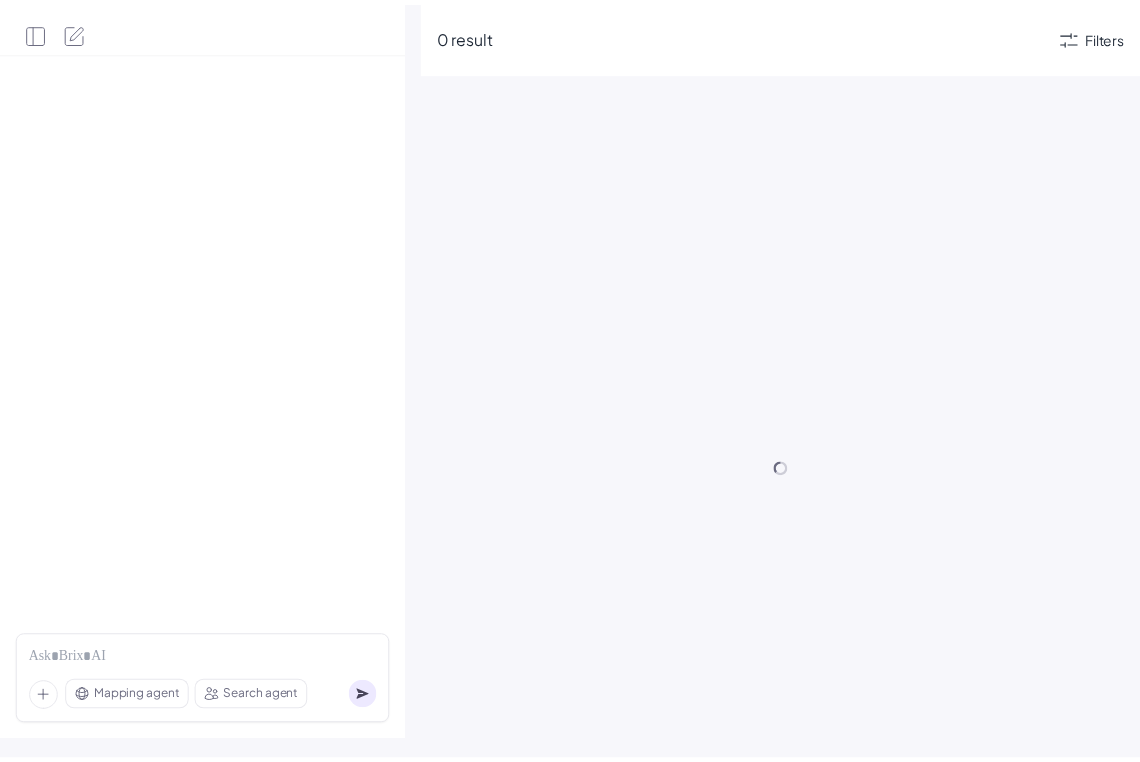 scroll, scrollTop: 0, scrollLeft: 0, axis: both 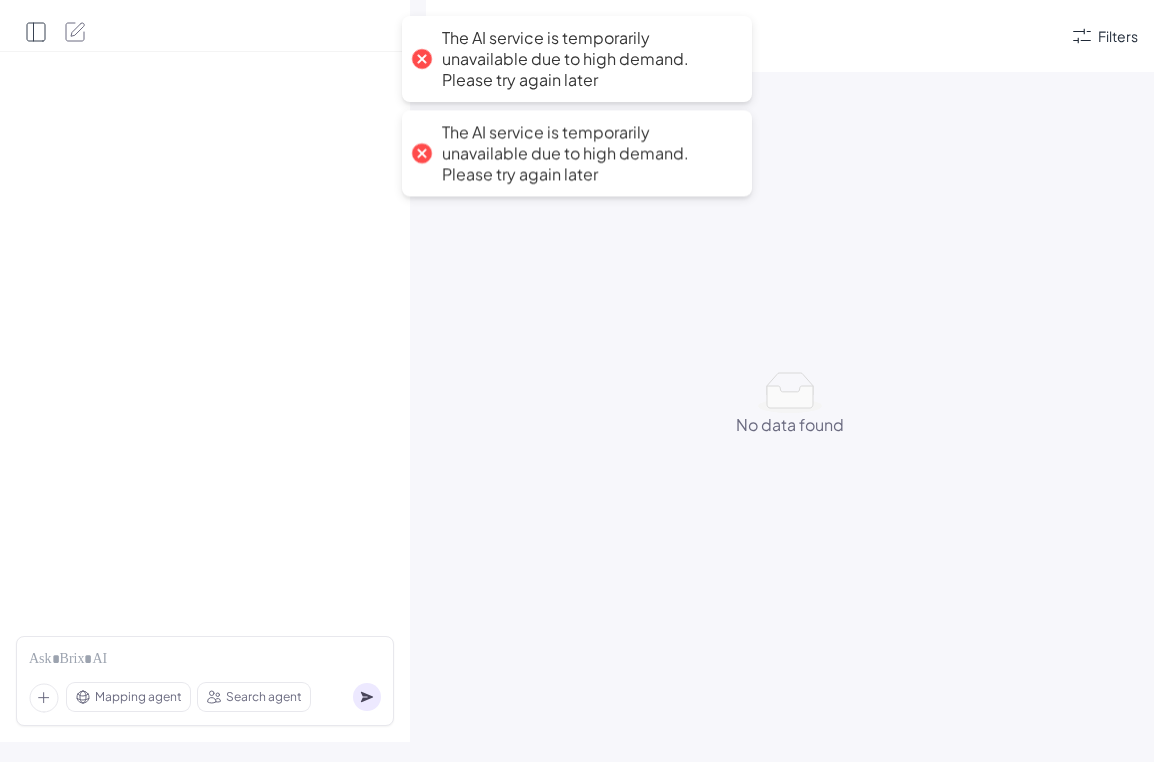 click 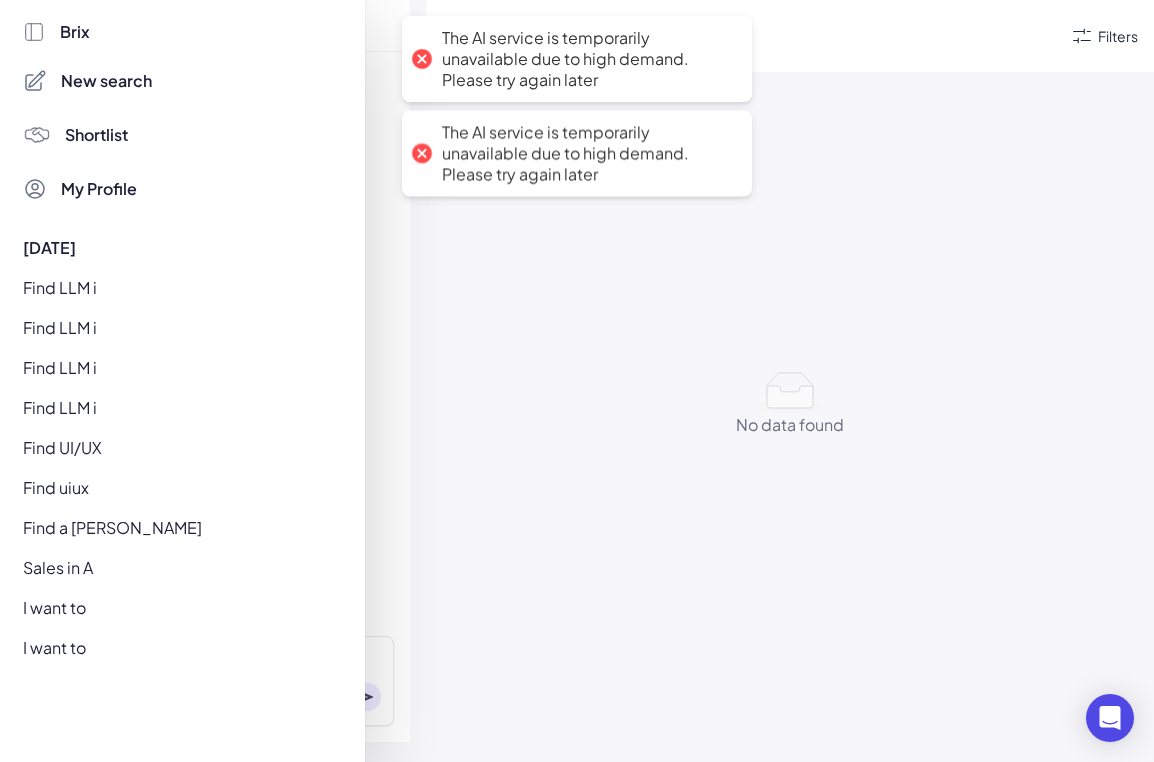 click on "New search" at bounding box center [106, 81] 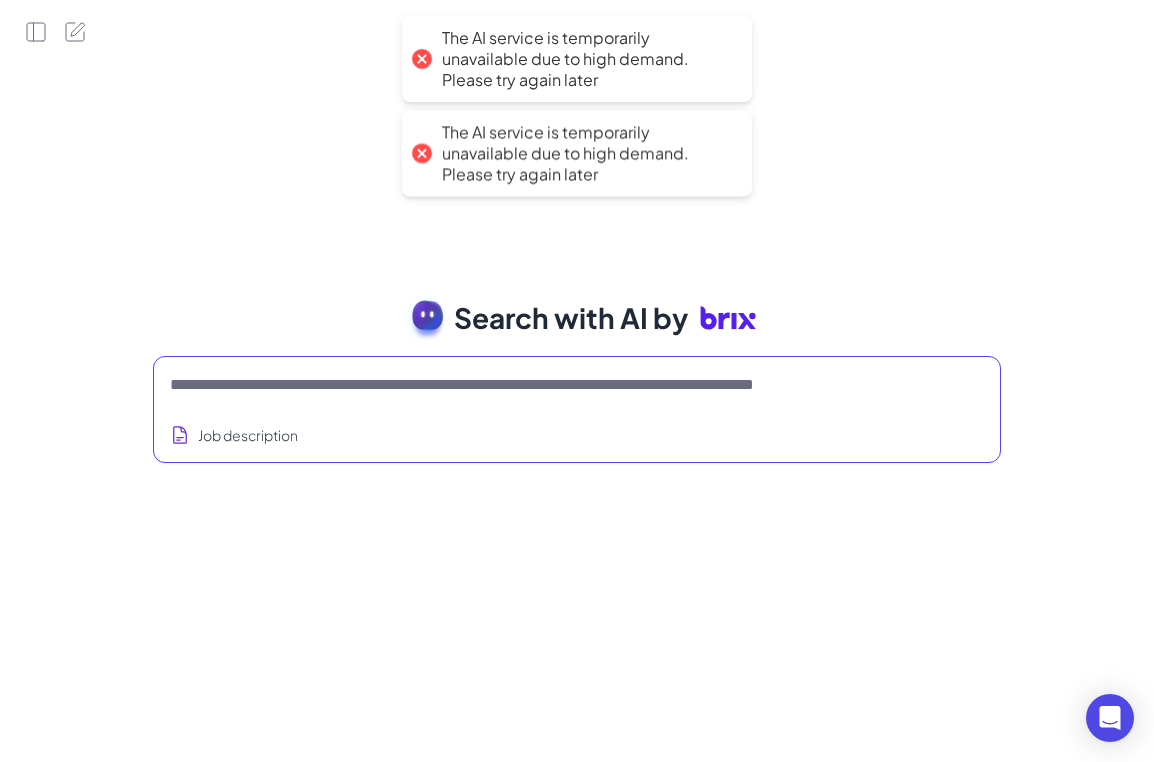 click at bounding box center [553, 385] 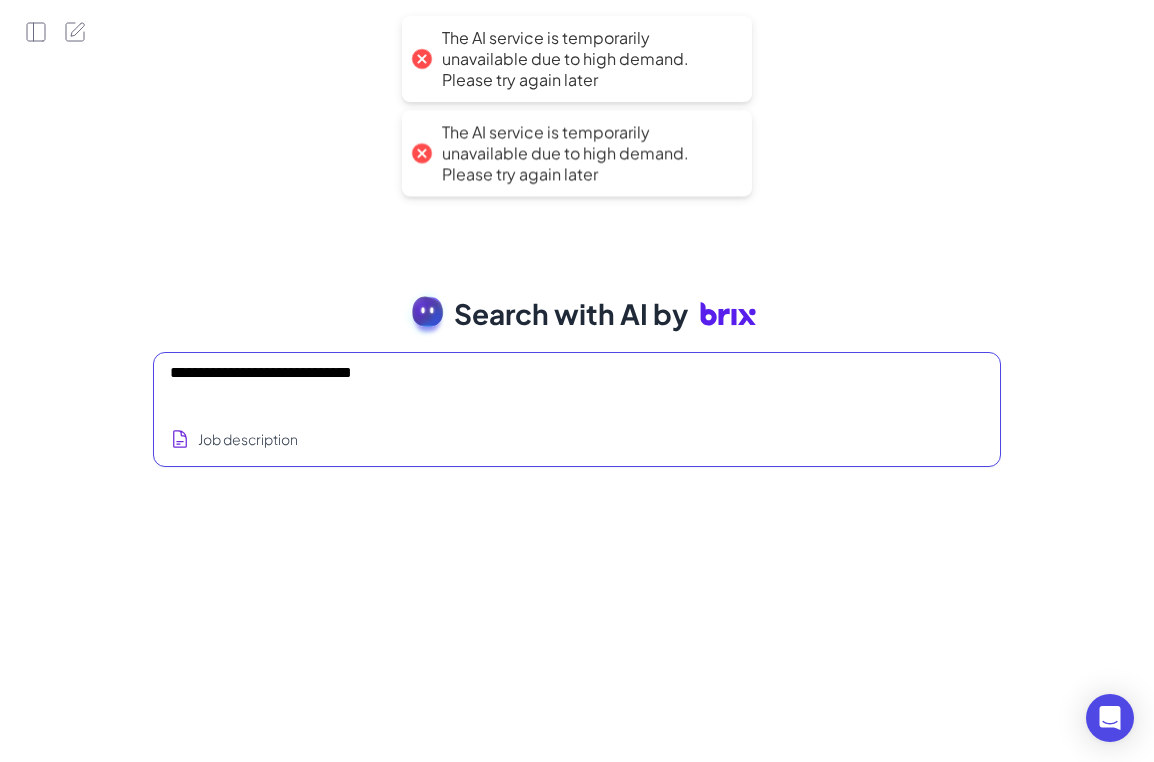 type 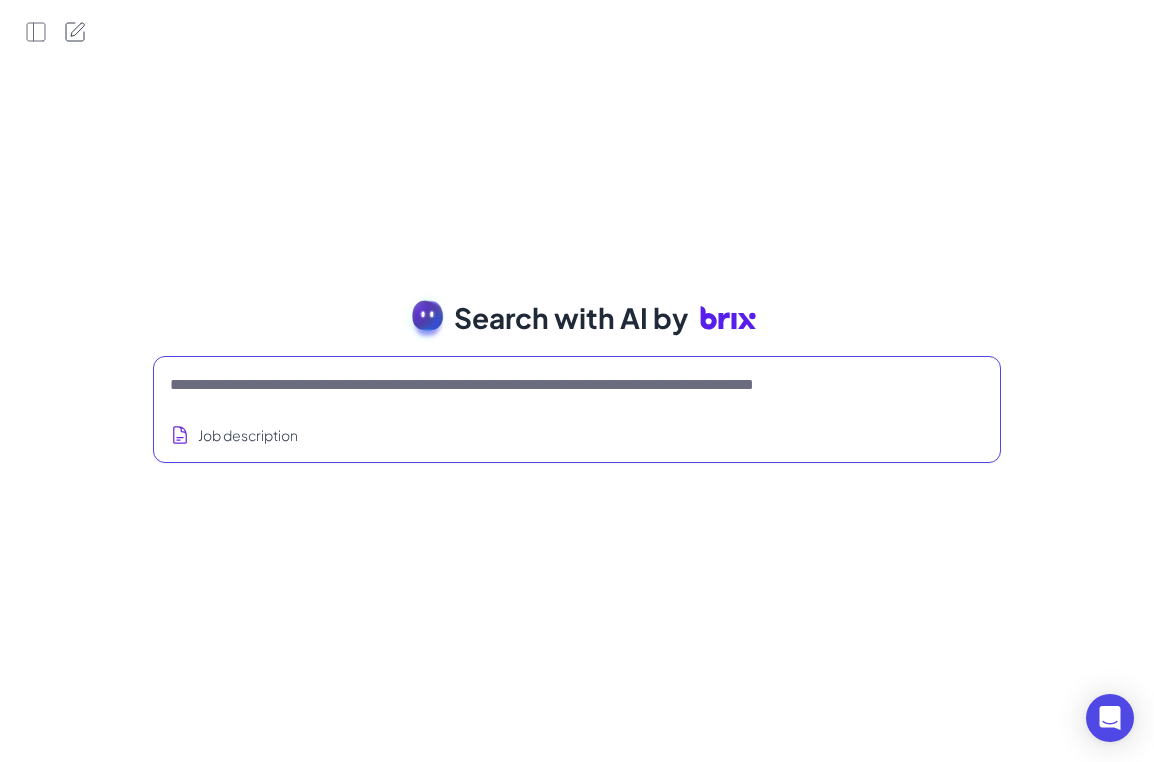 click 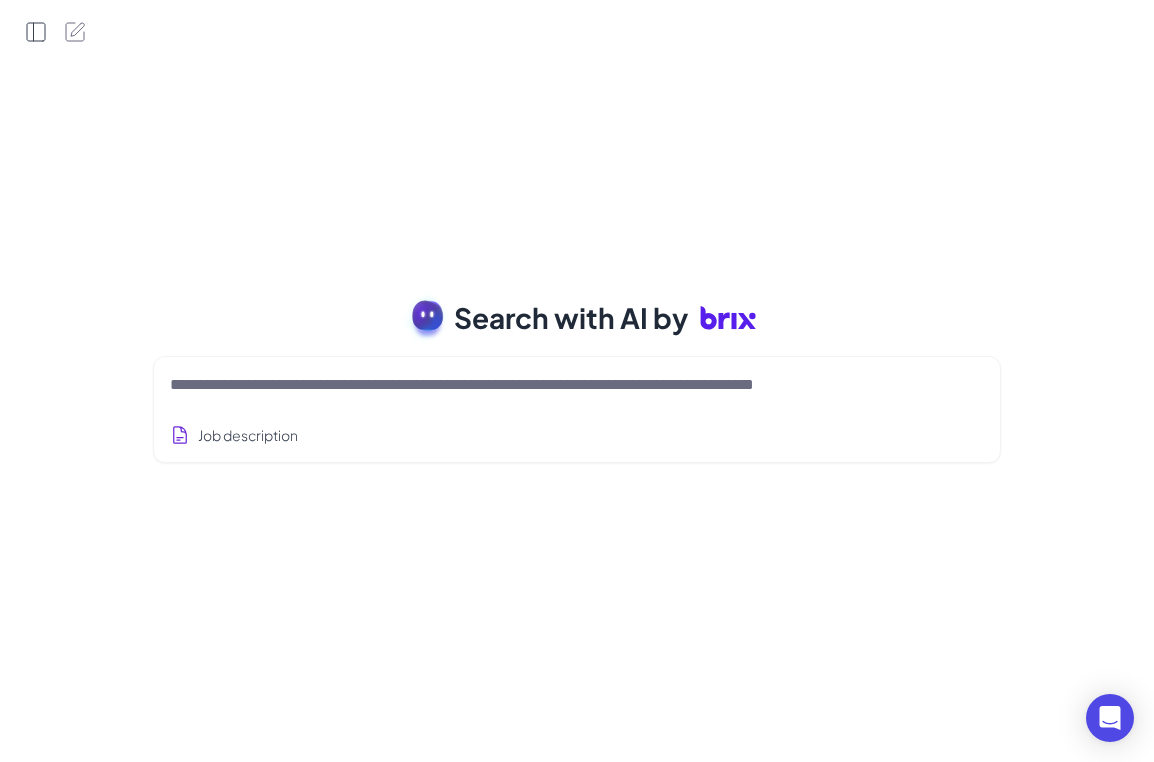click 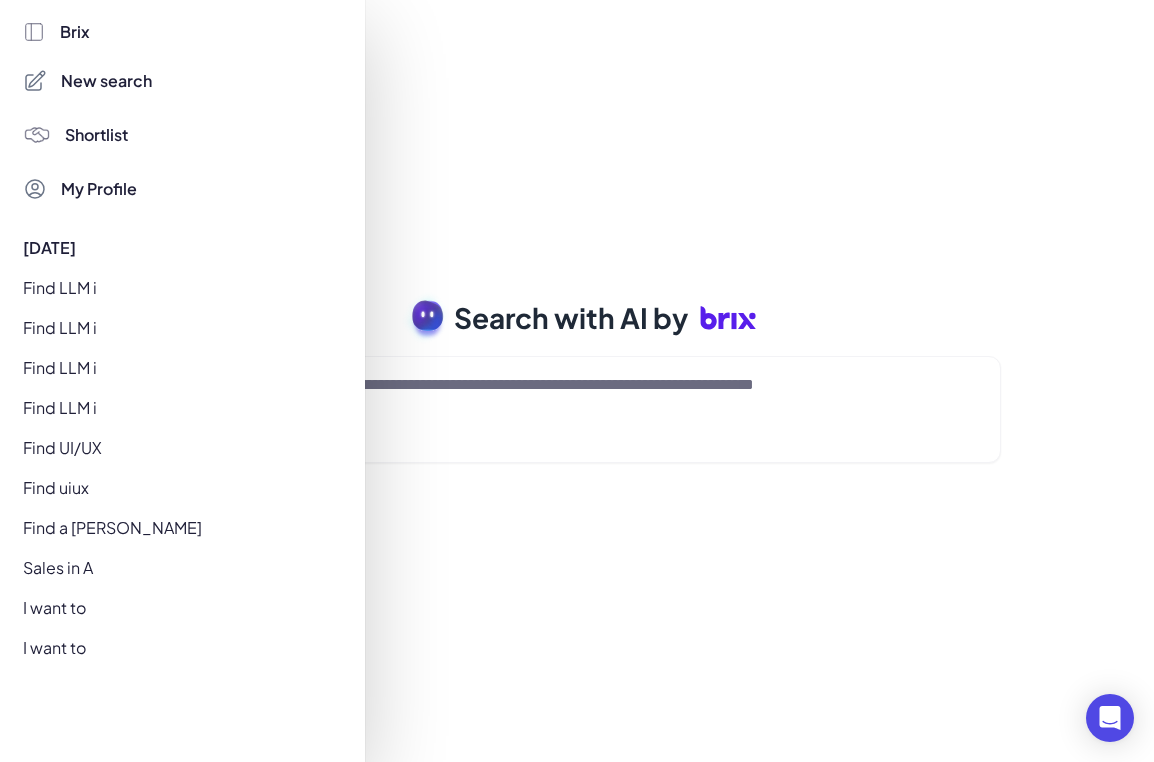 click on "Find LLM i" at bounding box center (177, 288) 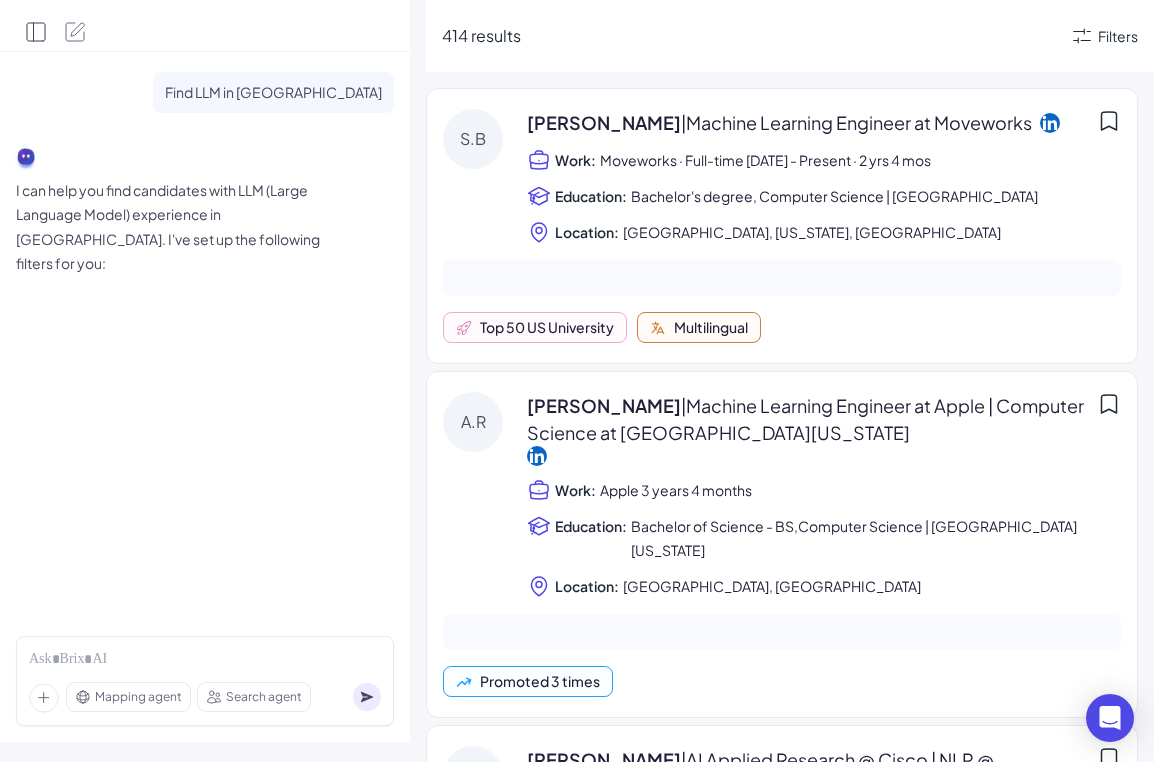 click 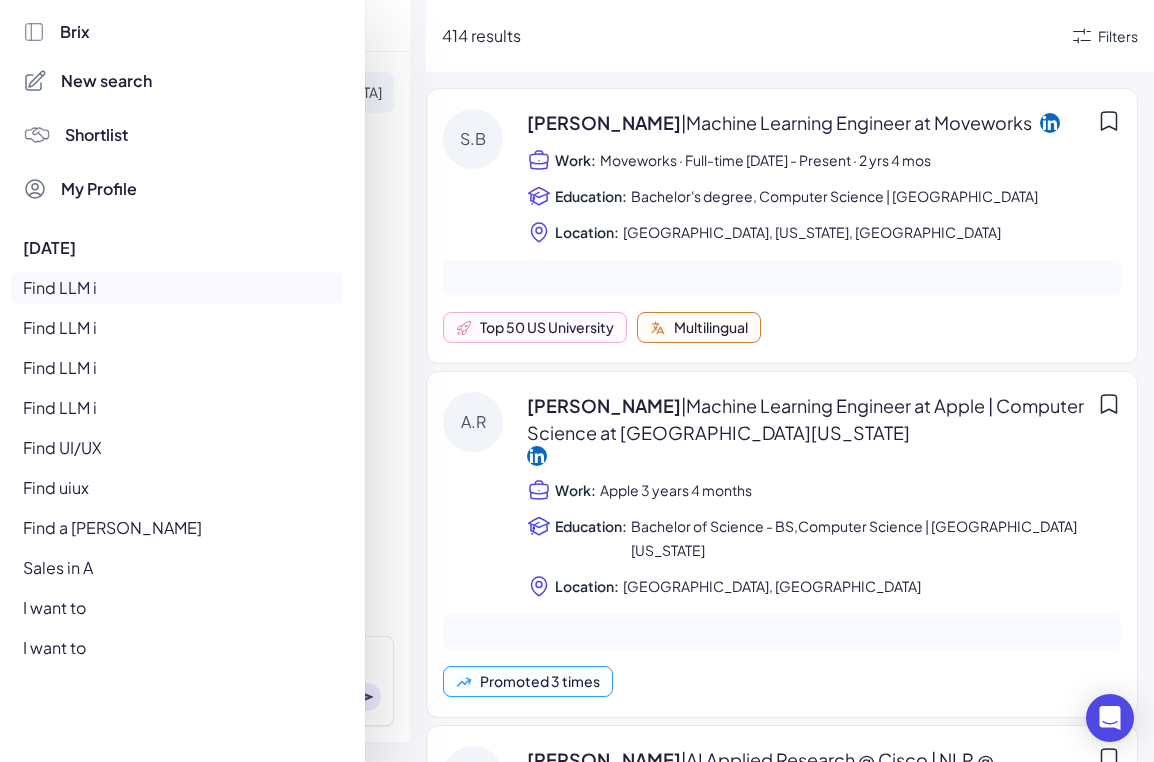 click on "New search" at bounding box center (106, 81) 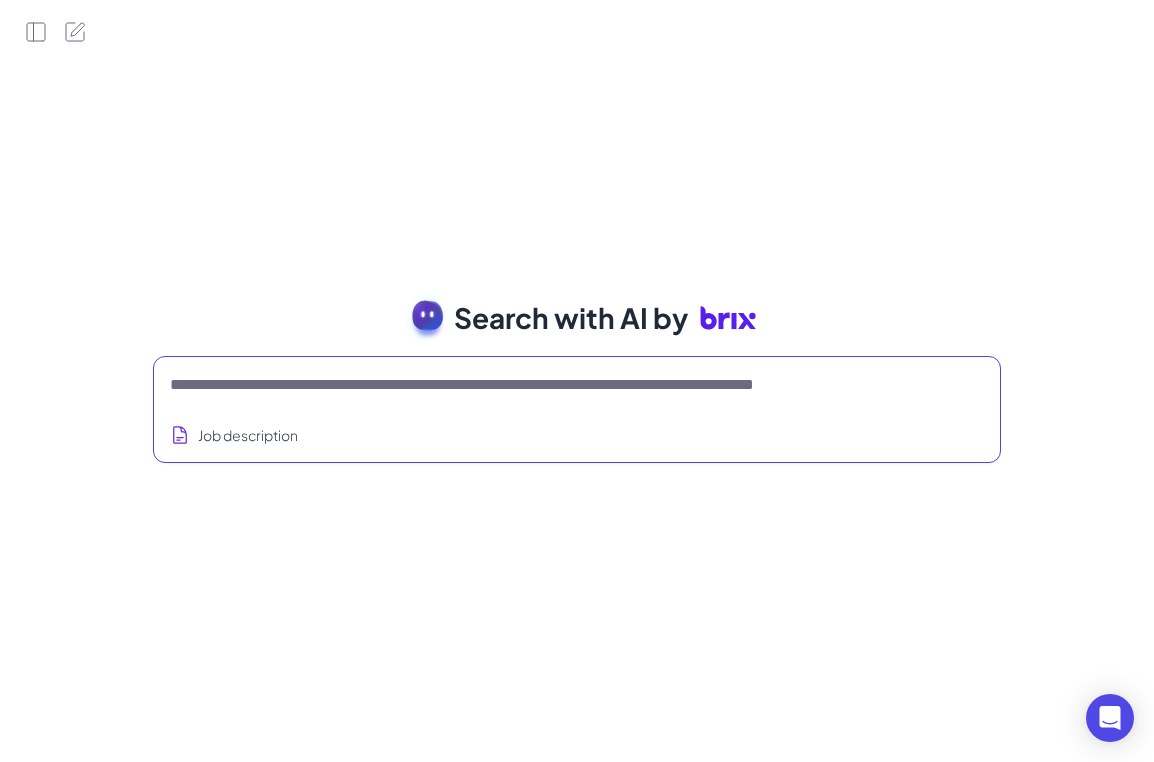 click at bounding box center [553, 385] 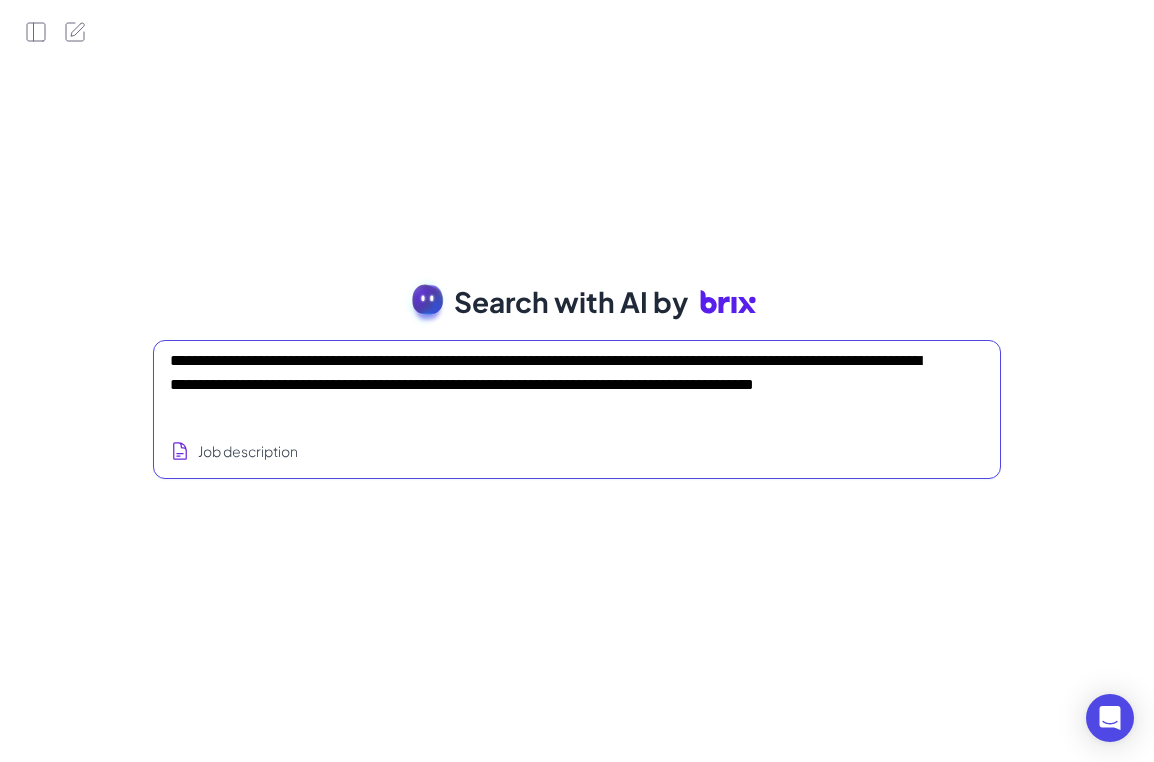 type on "**********" 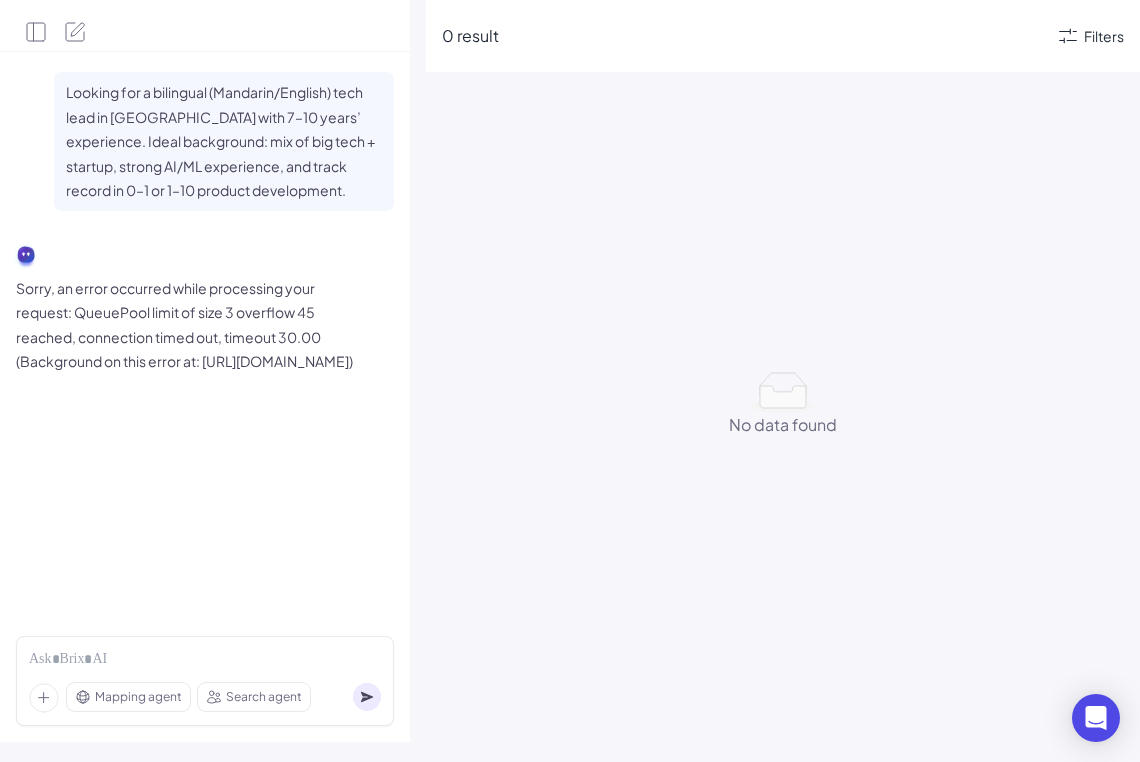 click on "Sorry, an error occurred while processing your request: QueuePool limit of size 3 overflow 45 reached, connection timed out, timeout 30.00 (Background on this error at: [URL][DOMAIN_NAME])" at bounding box center (186, 325) 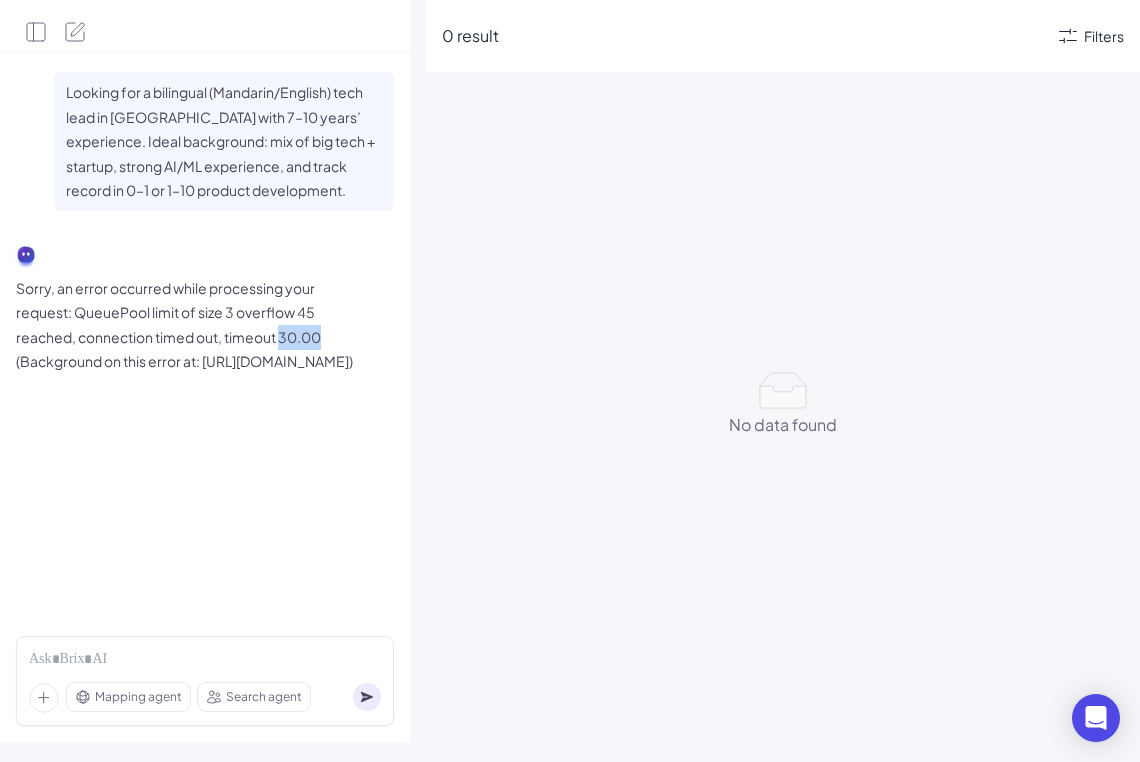 click on "Sorry, an error occurred while processing your request: QueuePool limit of size 3 overflow 45 reached, connection timed out, timeout 30.00 (Background on this error at: [URL][DOMAIN_NAME])" at bounding box center (186, 325) 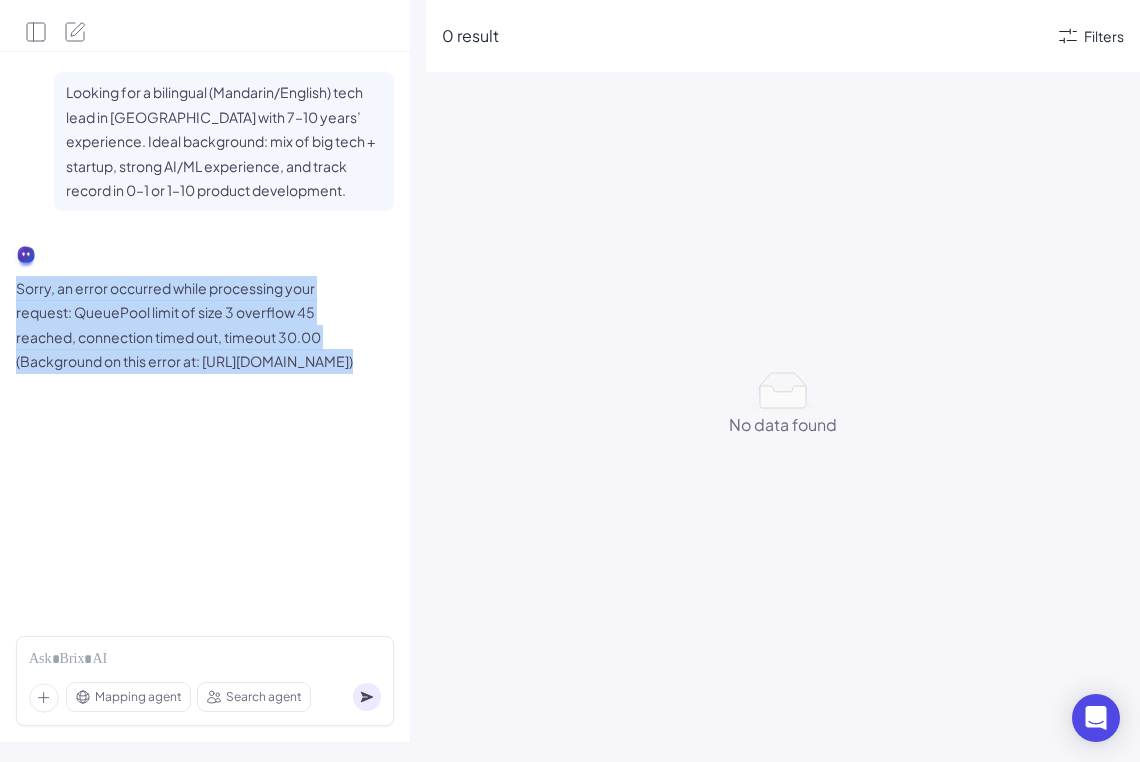 click on "Sorry, an error occurred while processing your request: QueuePool limit of size 3 overflow 45 reached, connection timed out, timeout 30.00 (Background on this error at: [URL][DOMAIN_NAME])" at bounding box center (186, 325) 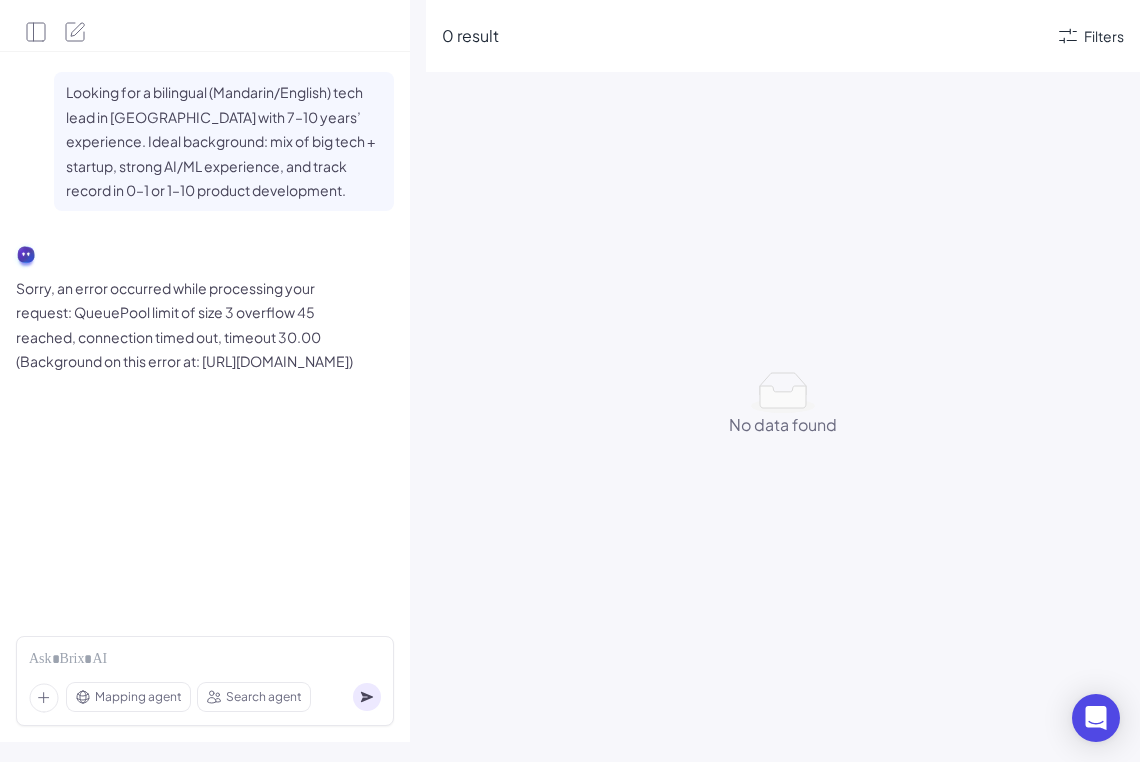 click on "Sorry, an error occurred while processing your request: QueuePool limit of size 3 overflow 45 reached, connection timed out, timeout 30.00 (Background on this error at: [URL][DOMAIN_NAME])" at bounding box center (186, 325) 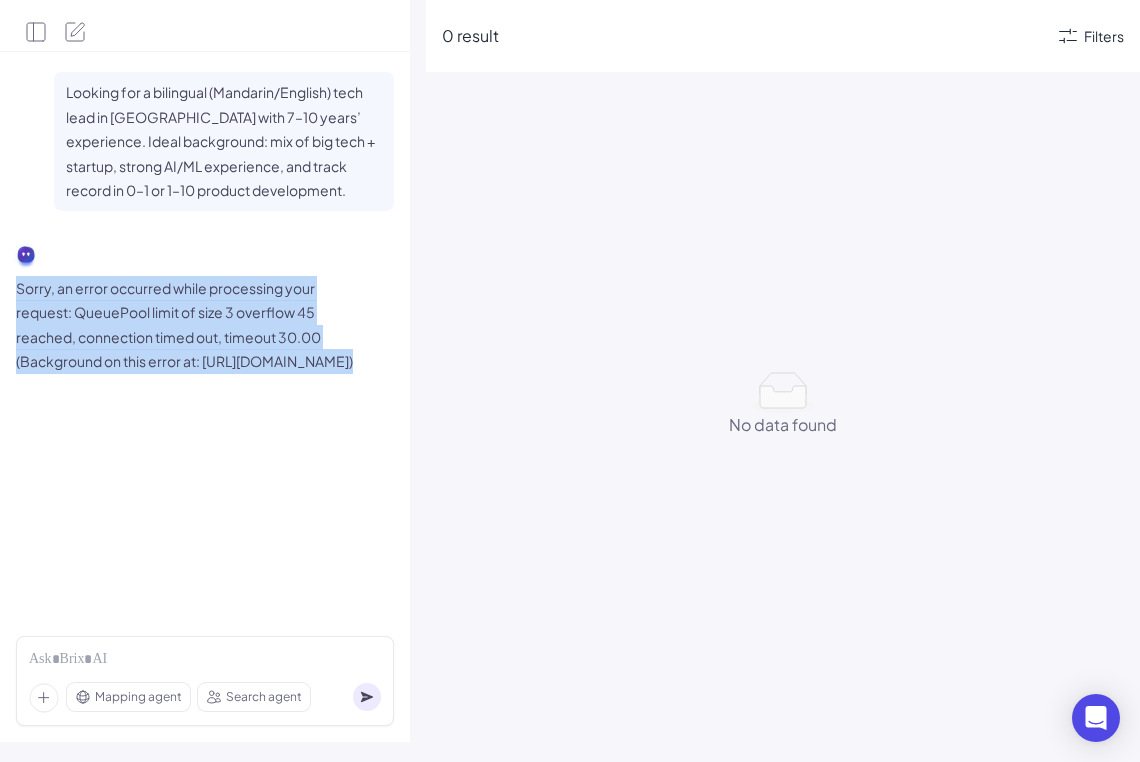 click on "Looking for a bilingual (Mandarin/English) tech lead in [GEOGRAPHIC_DATA] with 7–10 years’ experience. Ideal background: mix of big tech + startup, strong AI/ML experience, and track record in 0–1 or 1–10 product development." at bounding box center (224, 141) 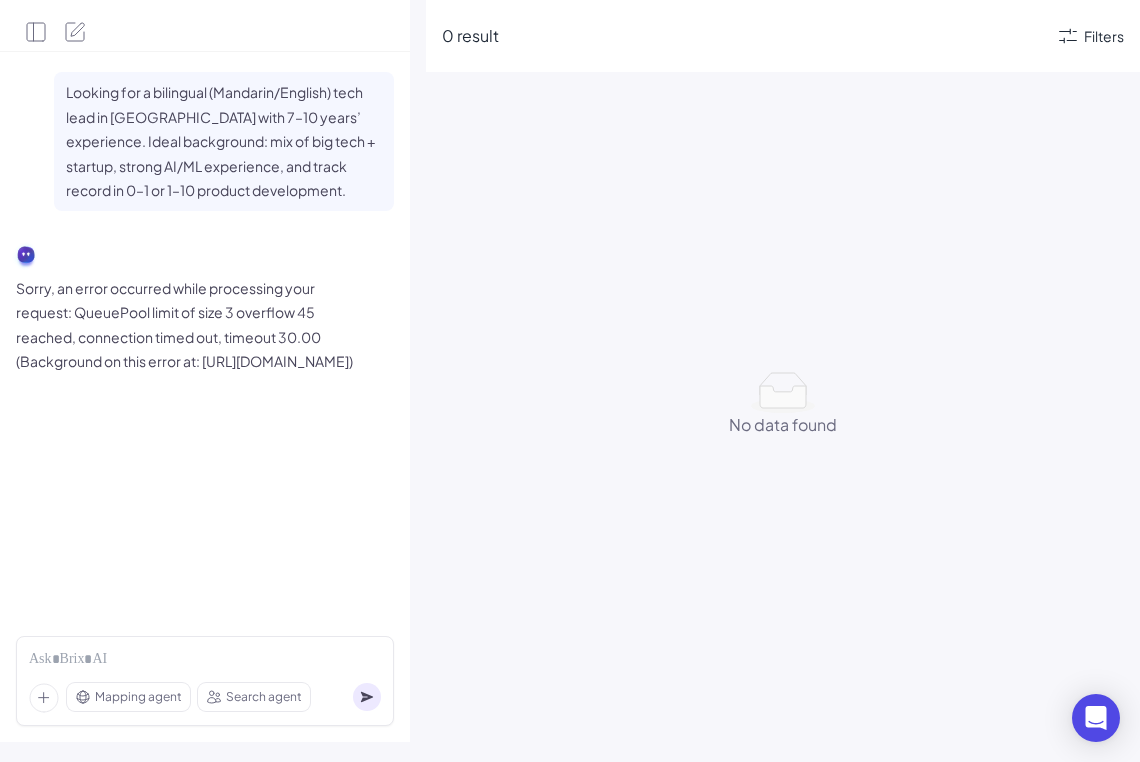 click on "Looking for a bilingual (Mandarin/English) tech lead in [GEOGRAPHIC_DATA] with 7–10 years’ experience. Ideal background: mix of big tech + startup, strong AI/ML experience, and track record in 0–1 or 1–10 product development." at bounding box center (224, 141) 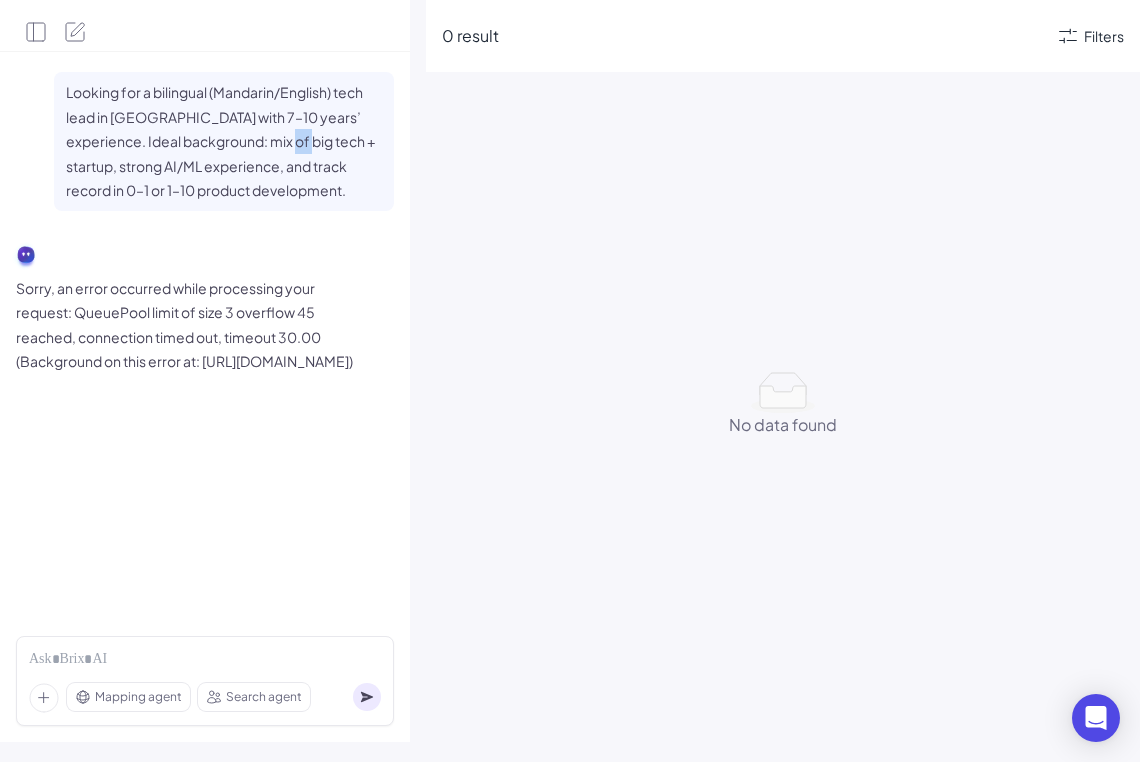 click on "Looking for a bilingual (Mandarin/English) tech lead in [GEOGRAPHIC_DATA] with 7–10 years’ experience. Ideal background: mix of big tech + startup, strong AI/ML experience, and track record in 0–1 or 1–10 product development." at bounding box center (224, 141) 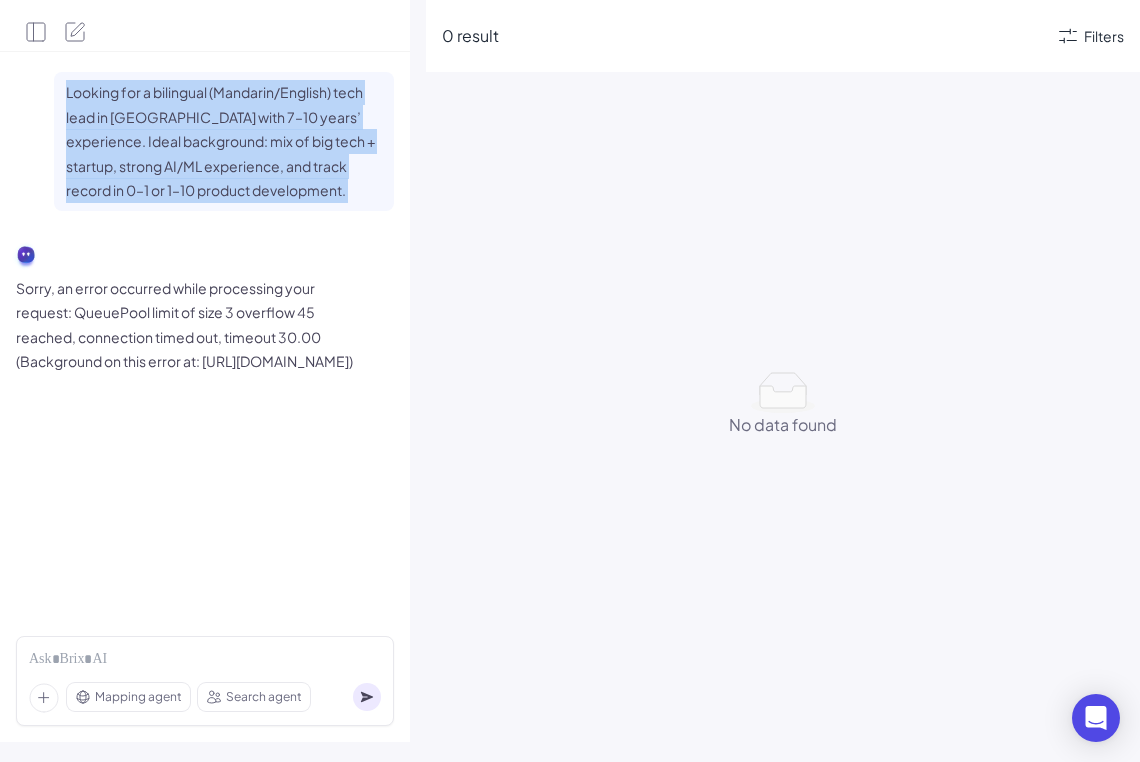 click on "Looking for a bilingual (Mandarin/English) tech lead in [GEOGRAPHIC_DATA] with 7–10 years’ experience. Ideal background: mix of big tech + startup, strong AI/ML experience, and track record in 0–1 or 1–10 product development." at bounding box center (224, 141) 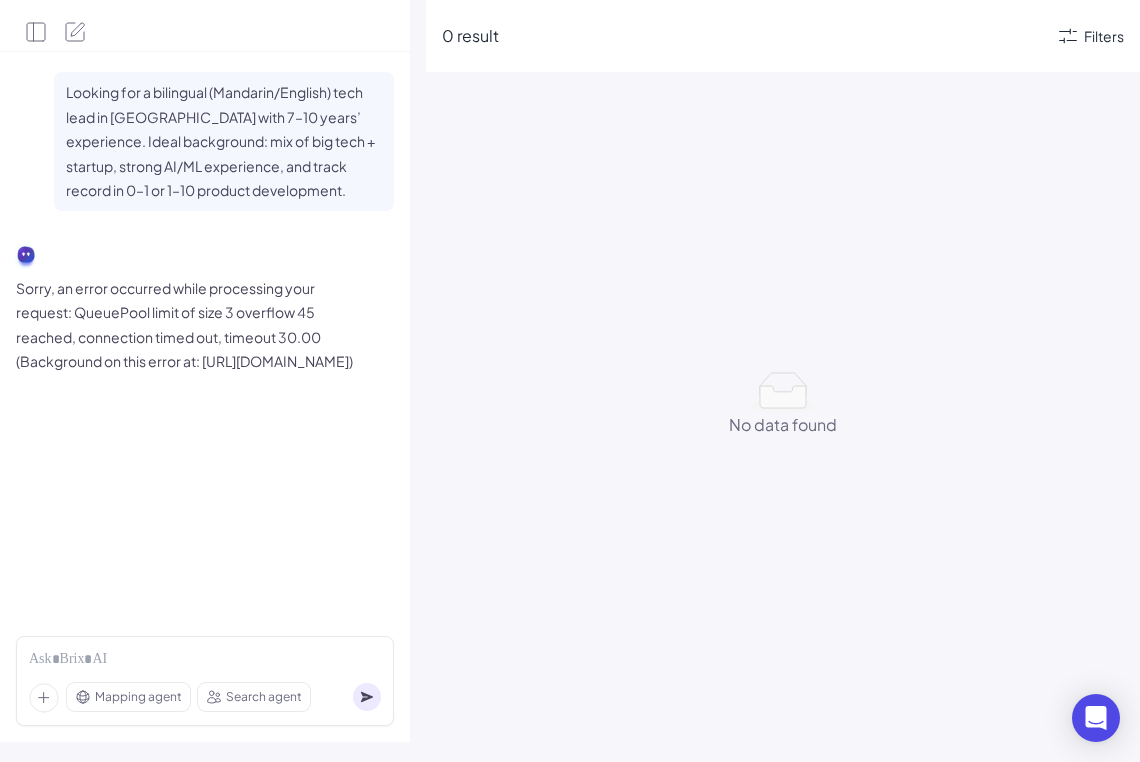click on "Looking for a bilingual (Mandarin/English) tech lead in [GEOGRAPHIC_DATA] with 7–10 years’ experience. Ideal background: mix of big tech + startup, strong AI/ML experience, and track record in 0–1 or 1–10 product development." at bounding box center (224, 141) 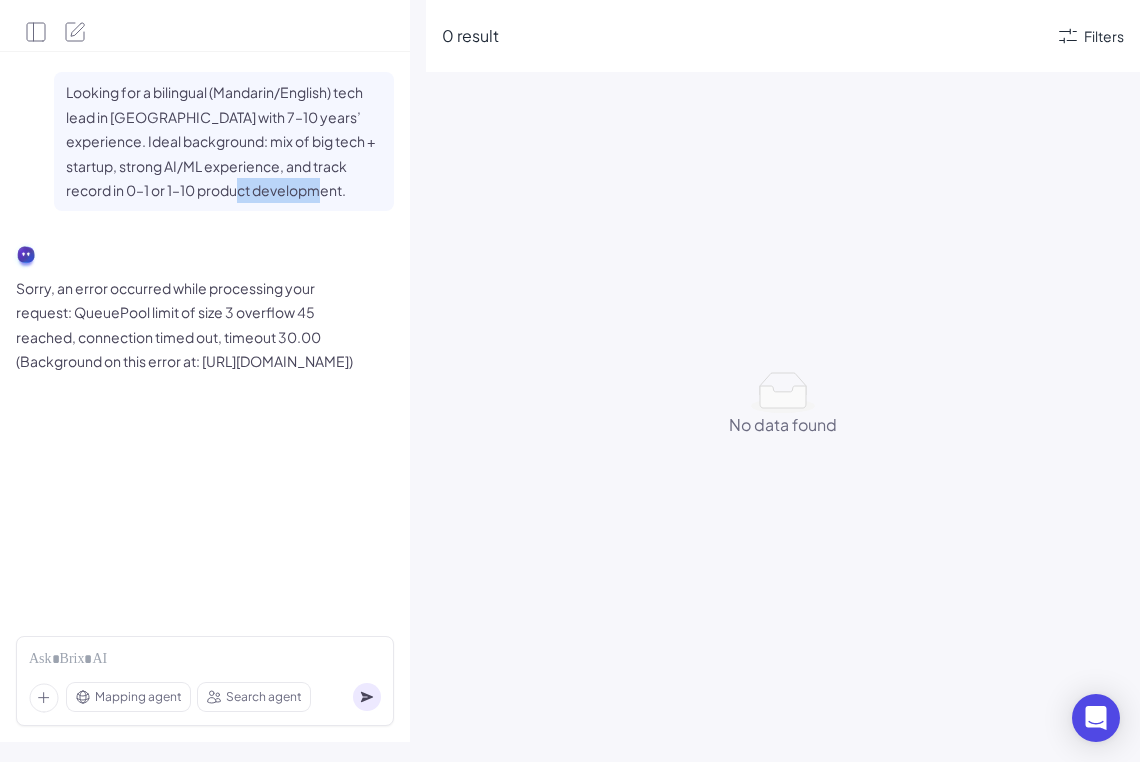 click on "Looking for a bilingual (Mandarin/English) tech lead in [GEOGRAPHIC_DATA] with 7–10 years’ experience. Ideal background: mix of big tech + startup, strong AI/ML experience, and track record in 0–1 or 1–10 product development." at bounding box center [224, 141] 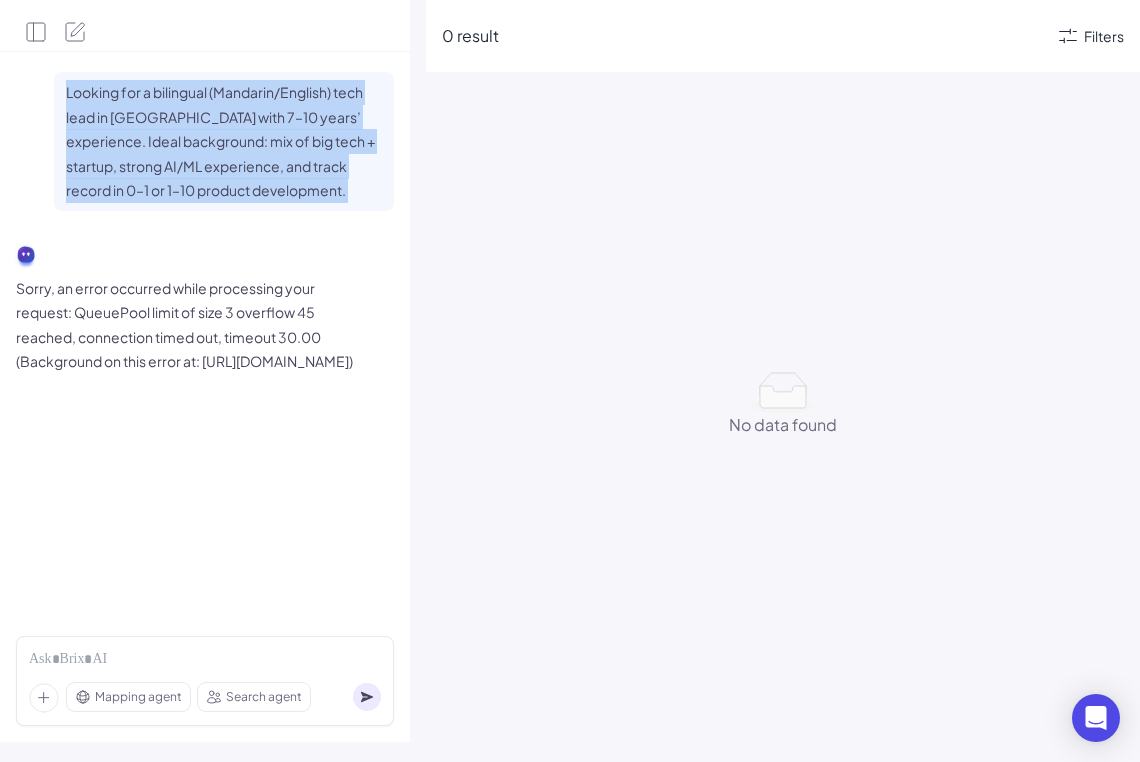 click on "Looking for a bilingual (Mandarin/English) tech lead in [GEOGRAPHIC_DATA] with 7–10 years’ experience. Ideal background: mix of big tech + startup, strong AI/ML experience, and track record in 0–1 or 1–10 product development." at bounding box center [224, 141] 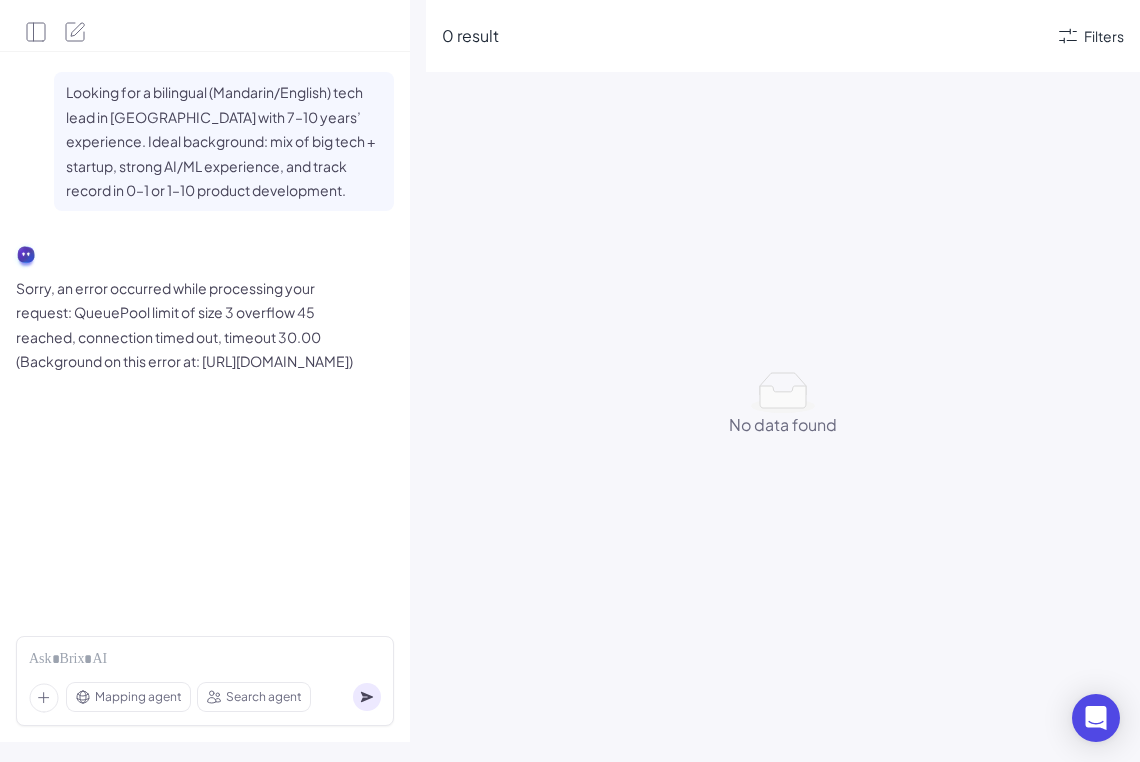 click on "Looking for a bilingual (Mandarin/English) tech lead in [GEOGRAPHIC_DATA] with 7–10 years’ experience. Ideal background: mix of big tech + startup, strong AI/ML experience, and track record in 0–1 or 1–10 product development." at bounding box center (224, 141) 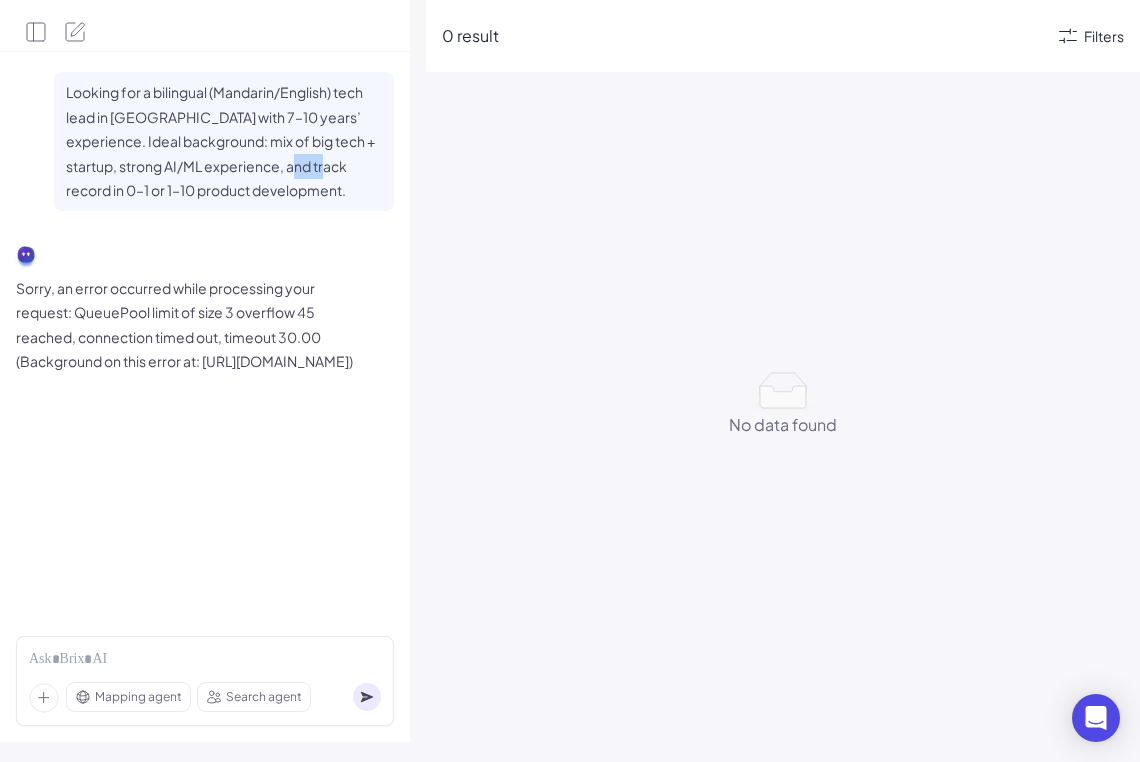 click on "Looking for a bilingual (Mandarin/English) tech lead in [GEOGRAPHIC_DATA] with 7–10 years’ experience. Ideal background: mix of big tech + startup, strong AI/ML experience, and track record in 0–1 or 1–10 product development." at bounding box center (224, 141) 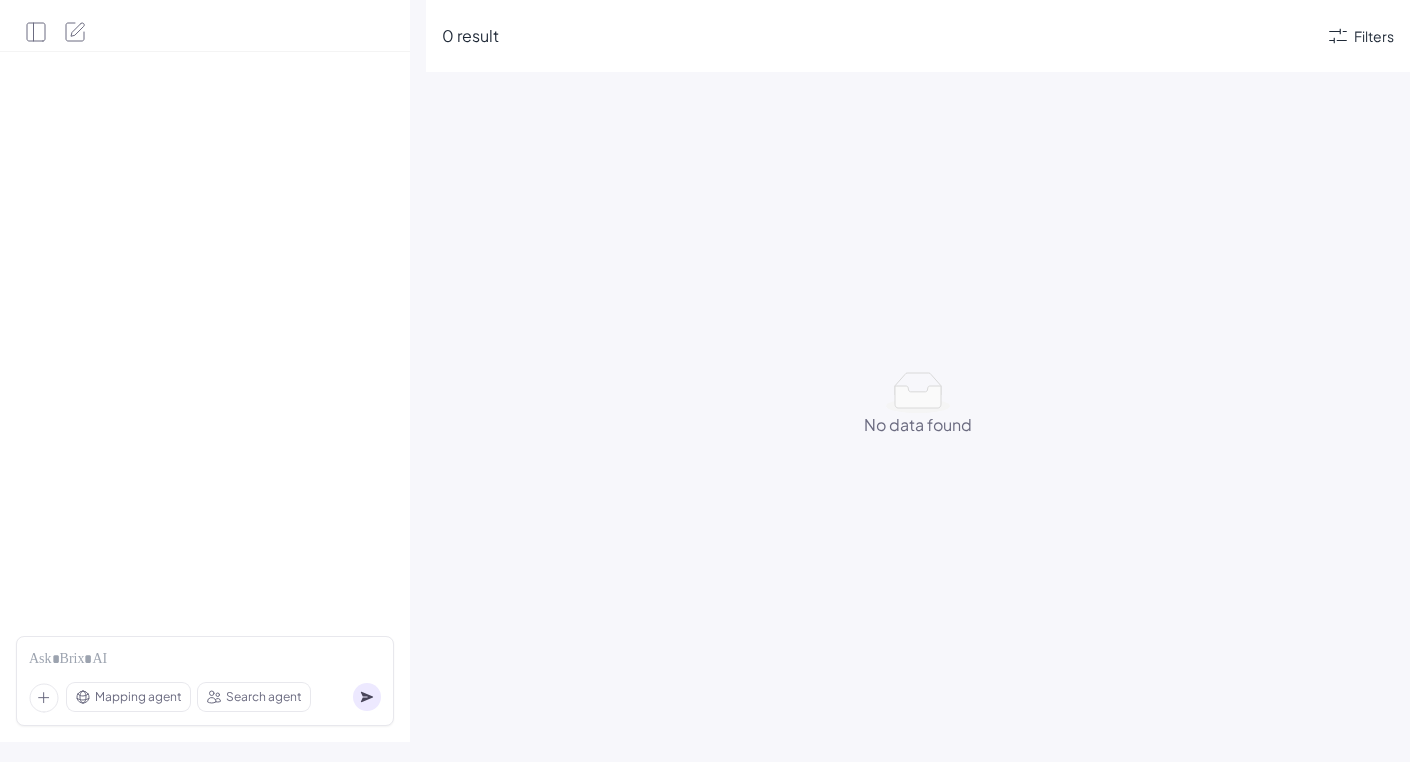 scroll, scrollTop: 0, scrollLeft: 0, axis: both 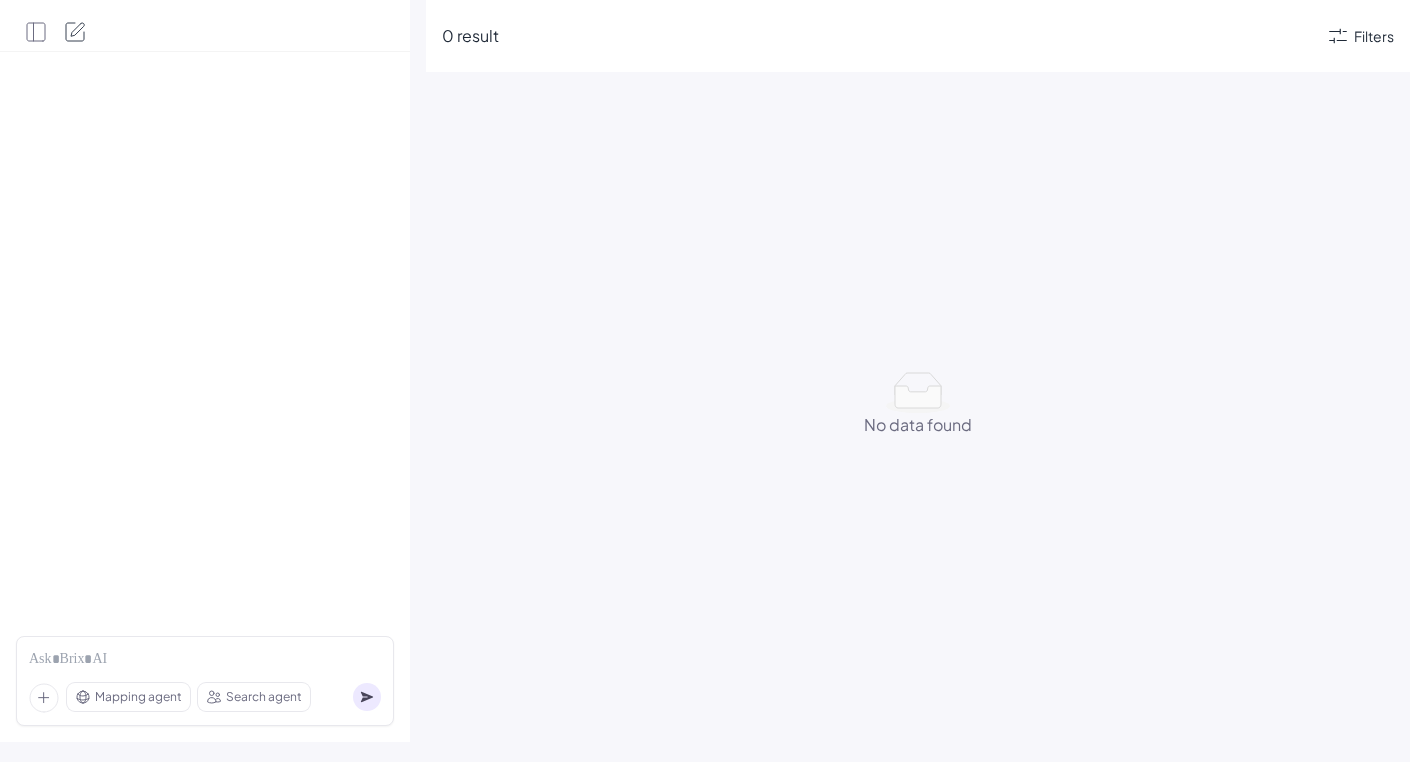 click 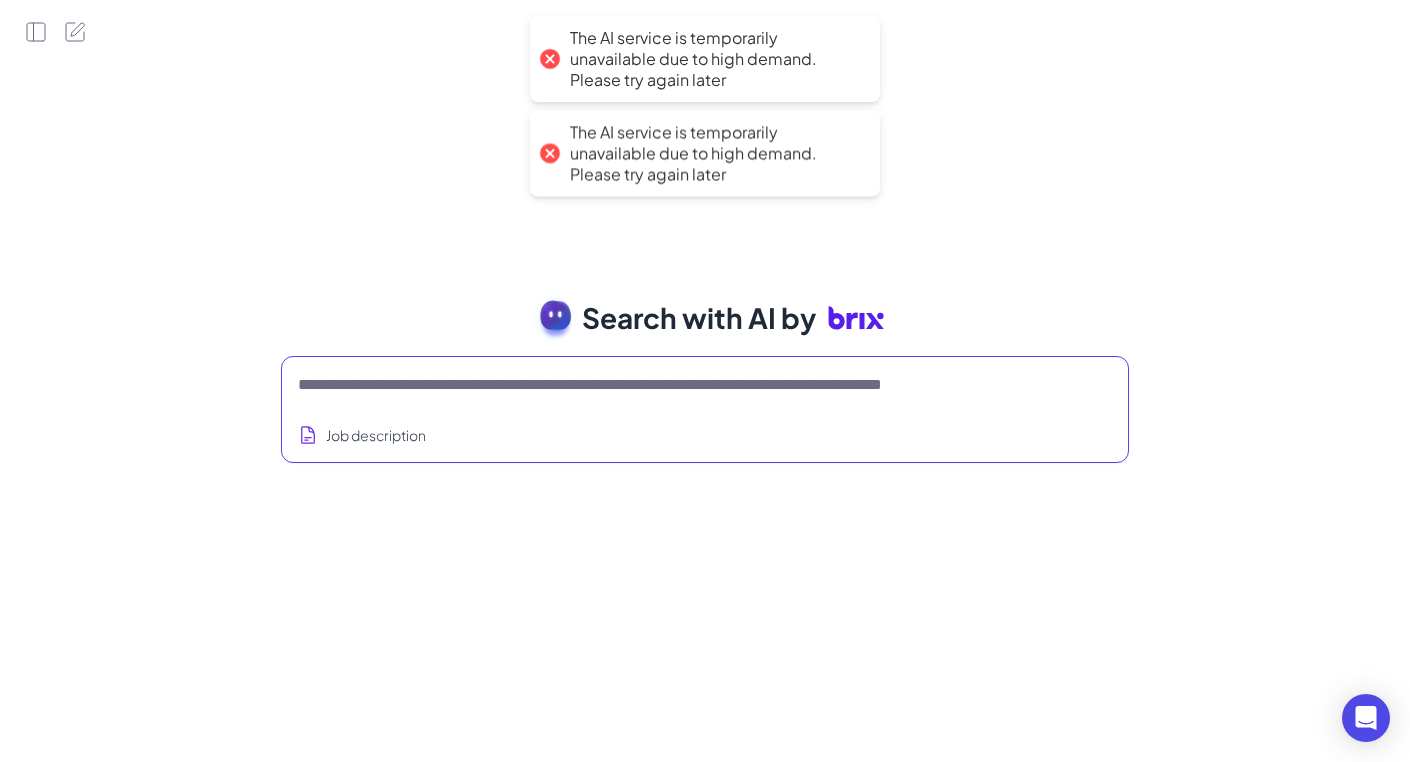 click at bounding box center (681, 385) 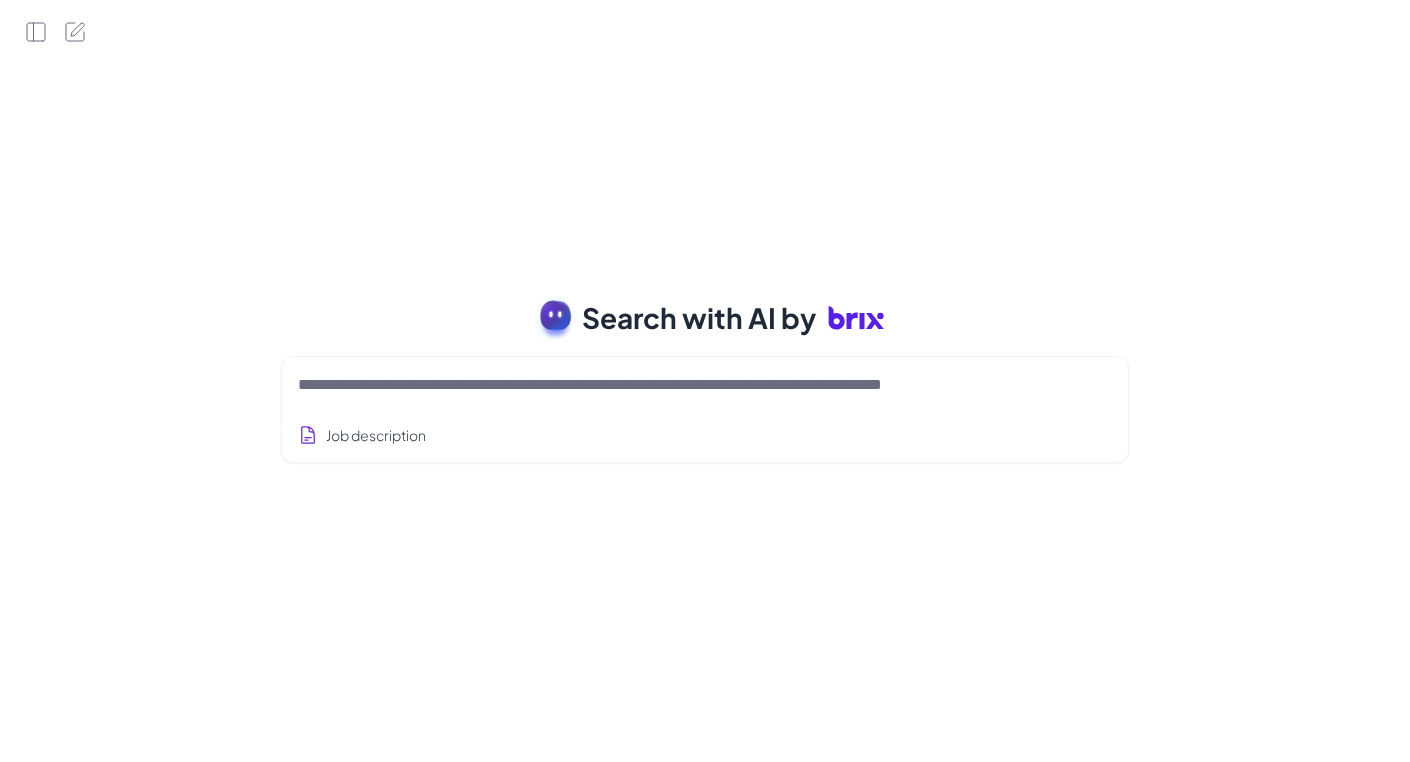 scroll, scrollTop: 0, scrollLeft: 0, axis: both 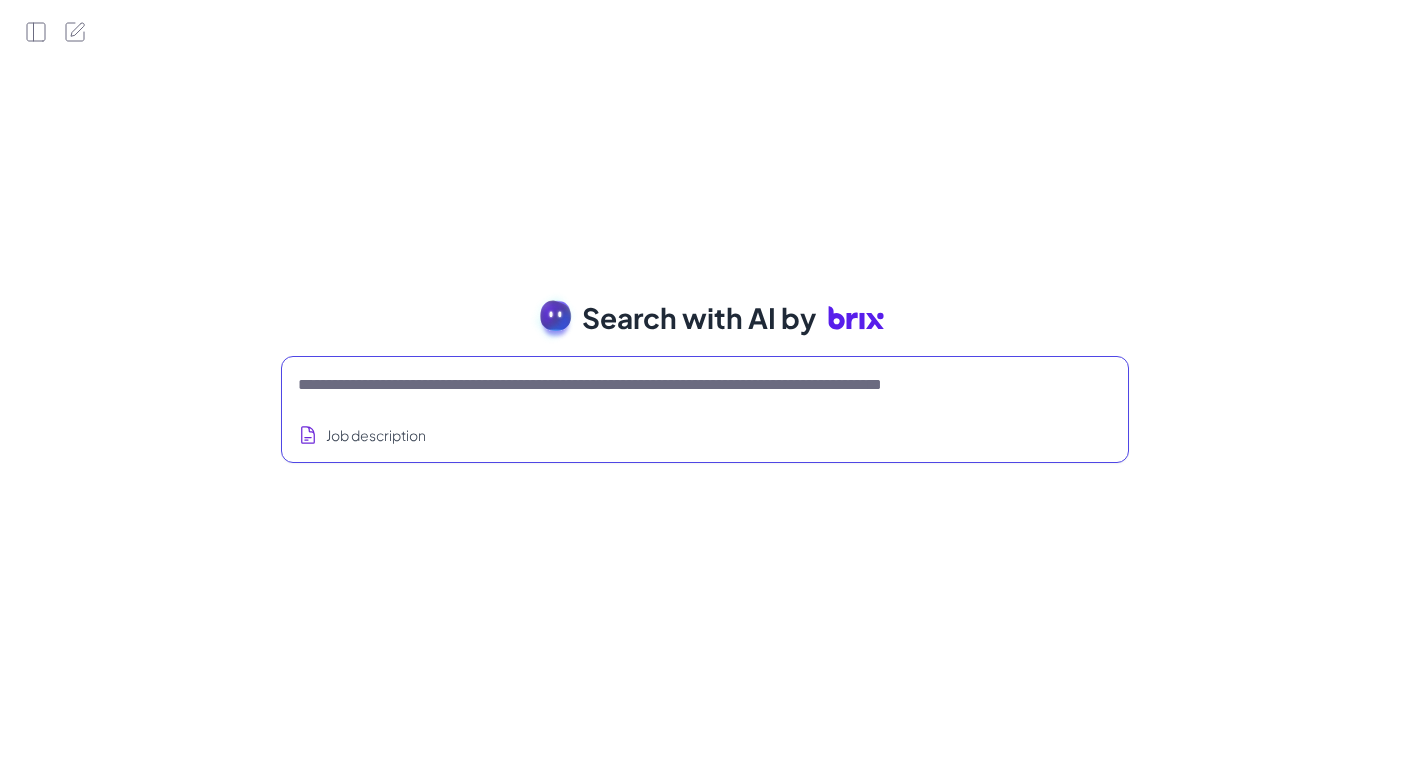 paste on "**********" 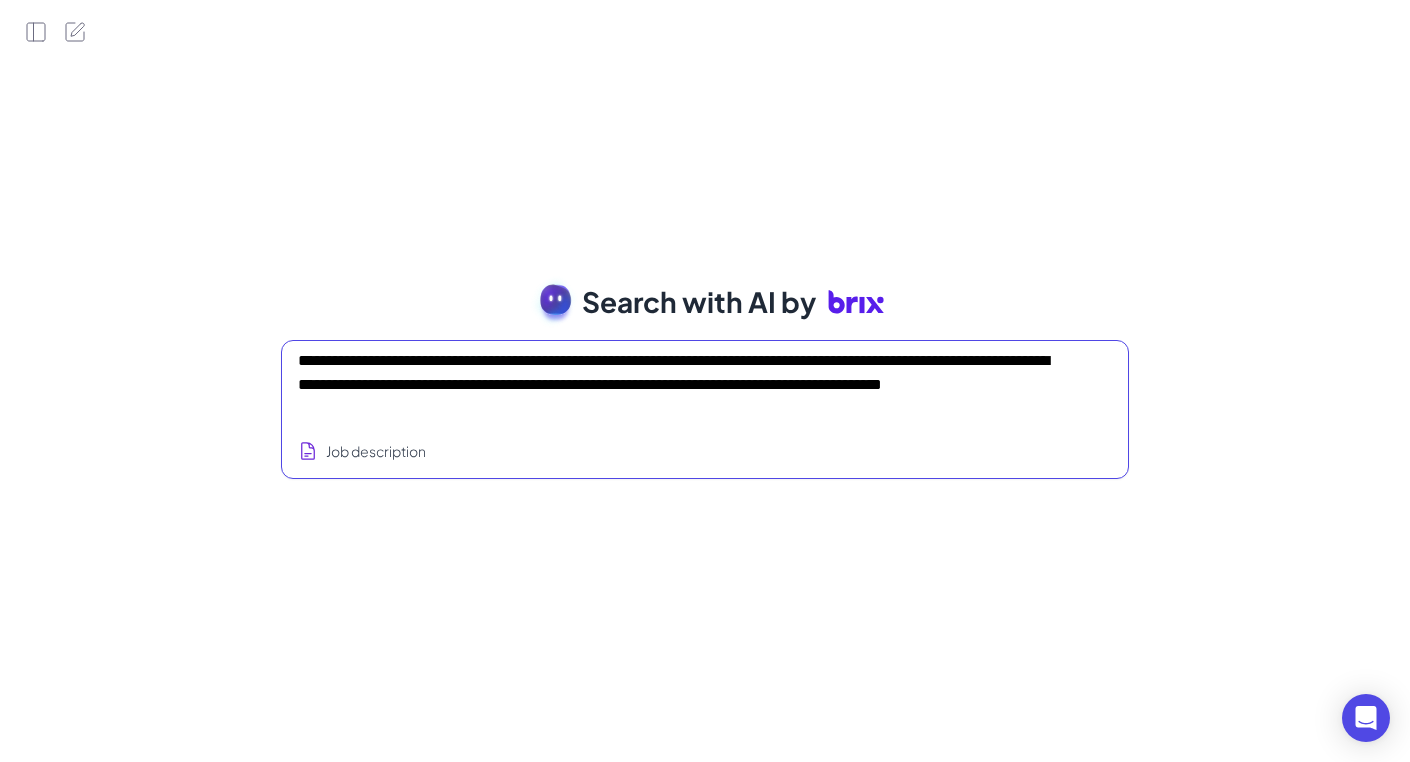 type on "**********" 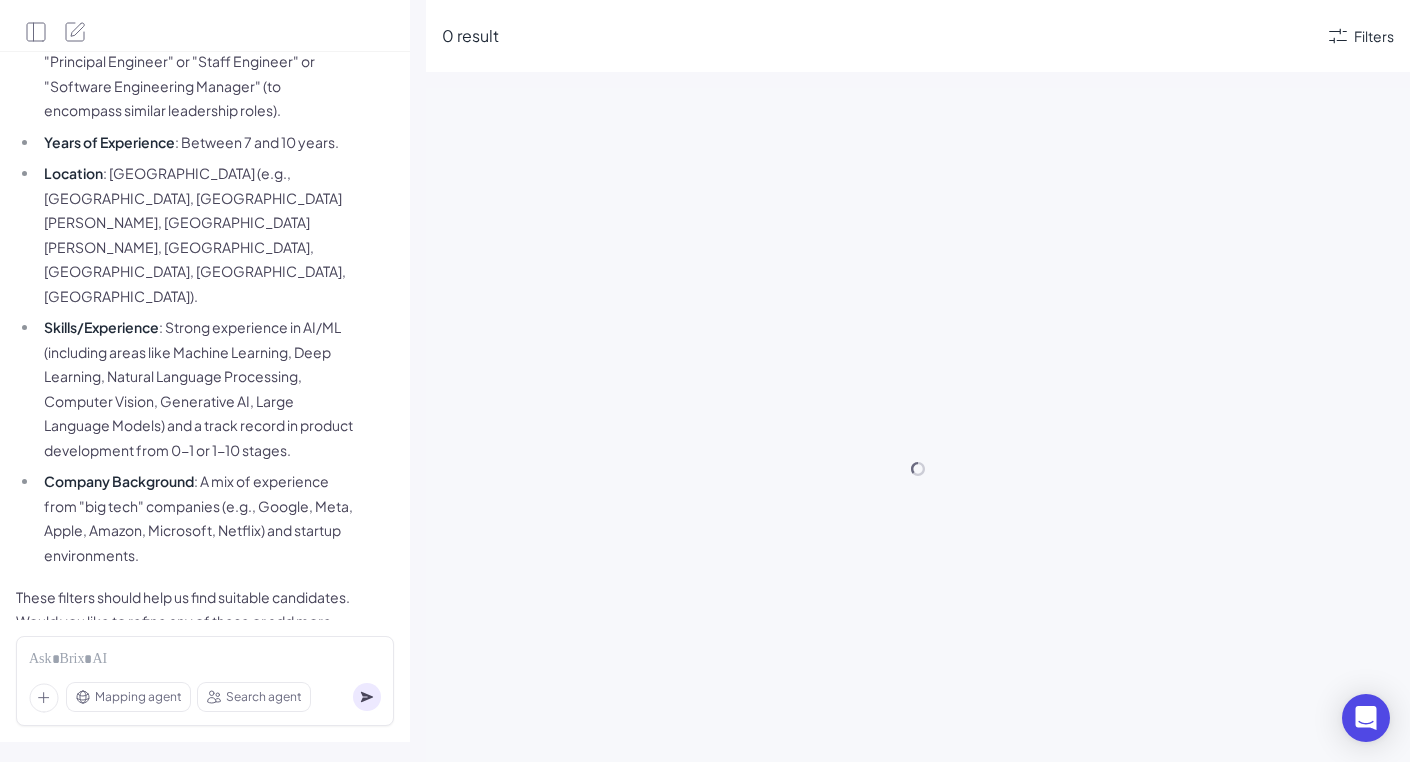 scroll, scrollTop: 0, scrollLeft: 0, axis: both 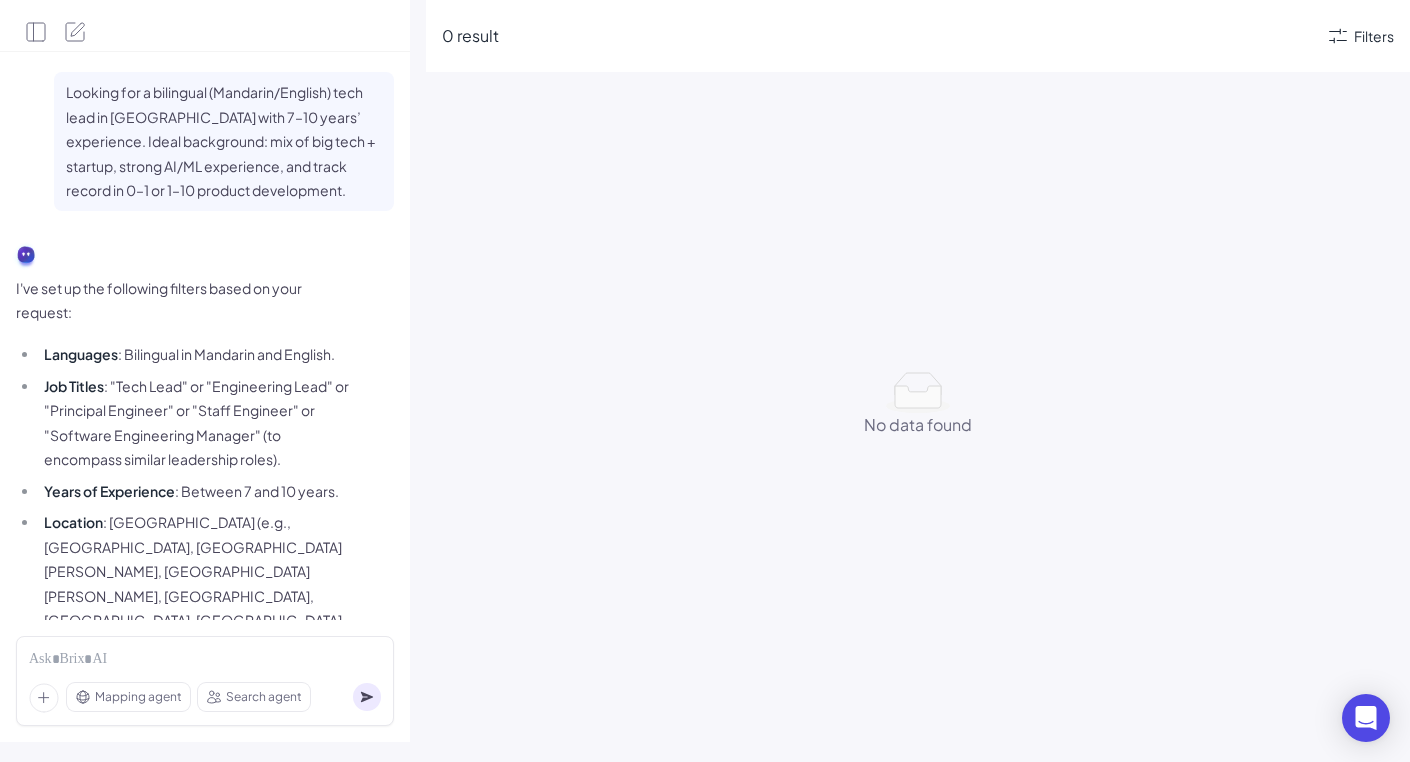click on "Filters" at bounding box center [1360, 36] 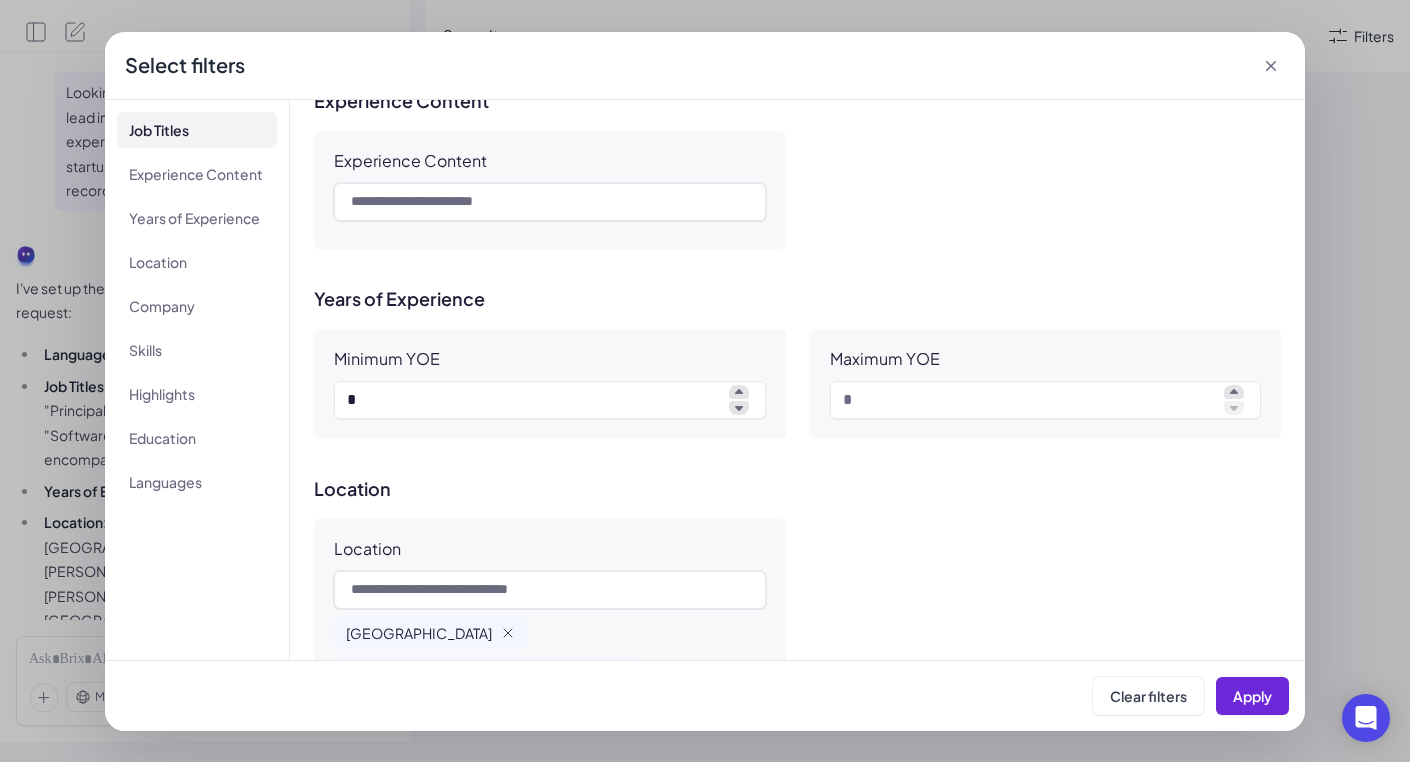 scroll, scrollTop: 475, scrollLeft: 0, axis: vertical 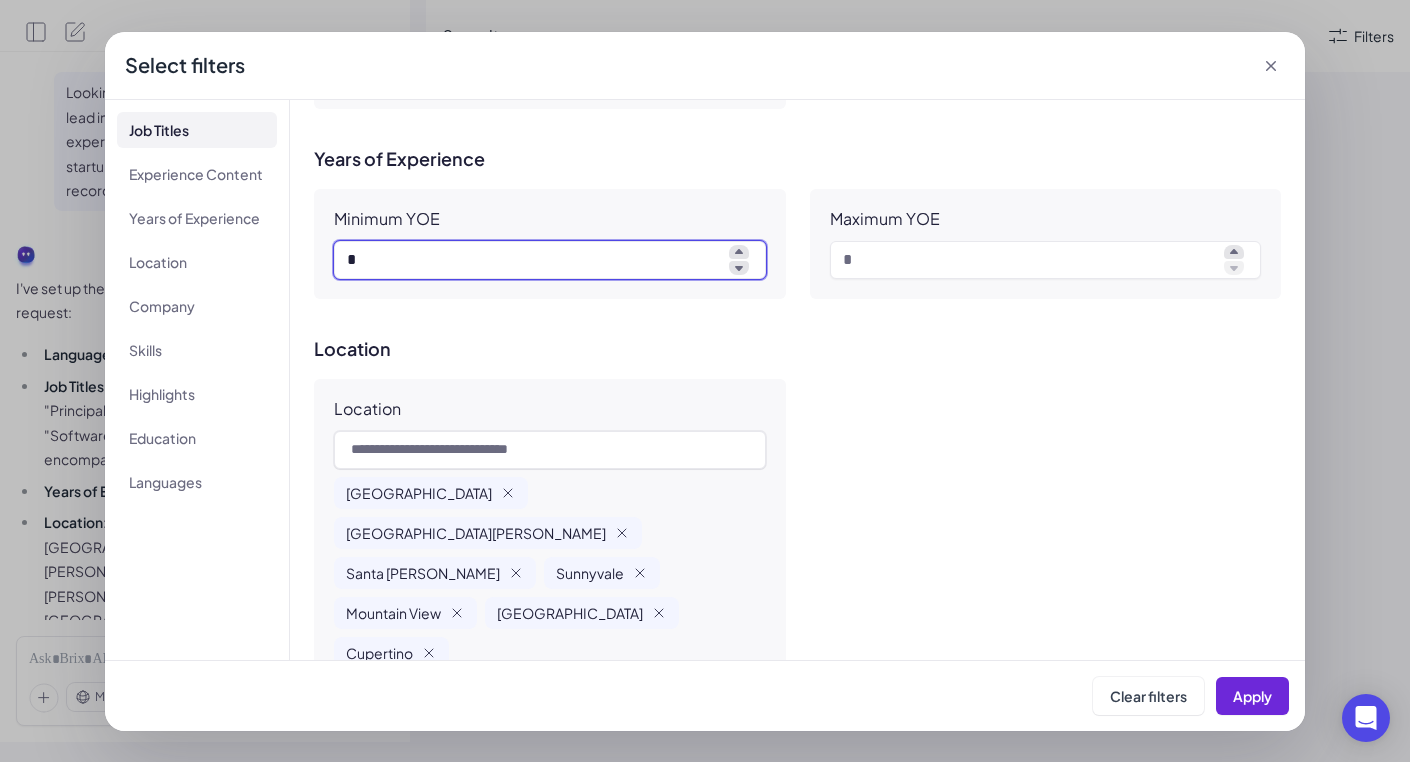 click on "*" at bounding box center [534, 260] 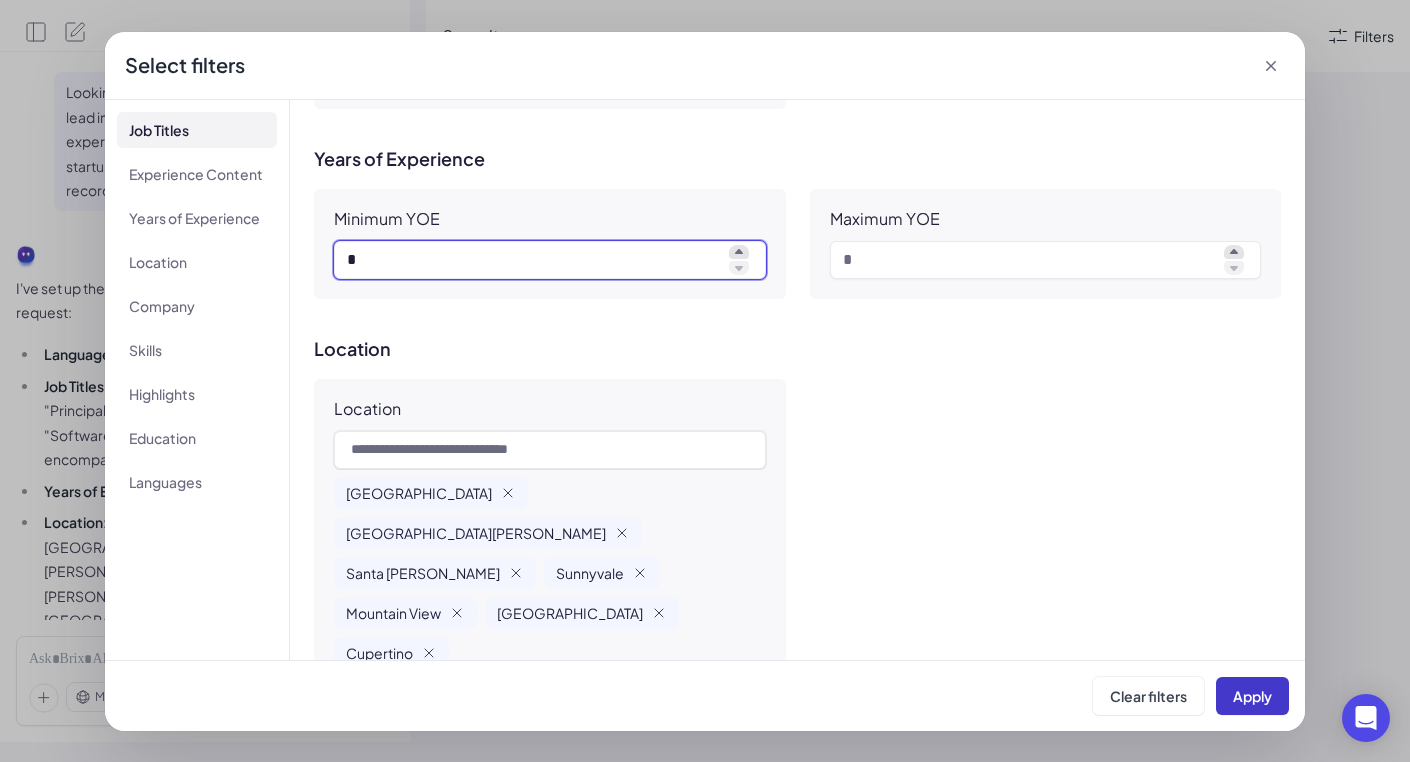type on "*" 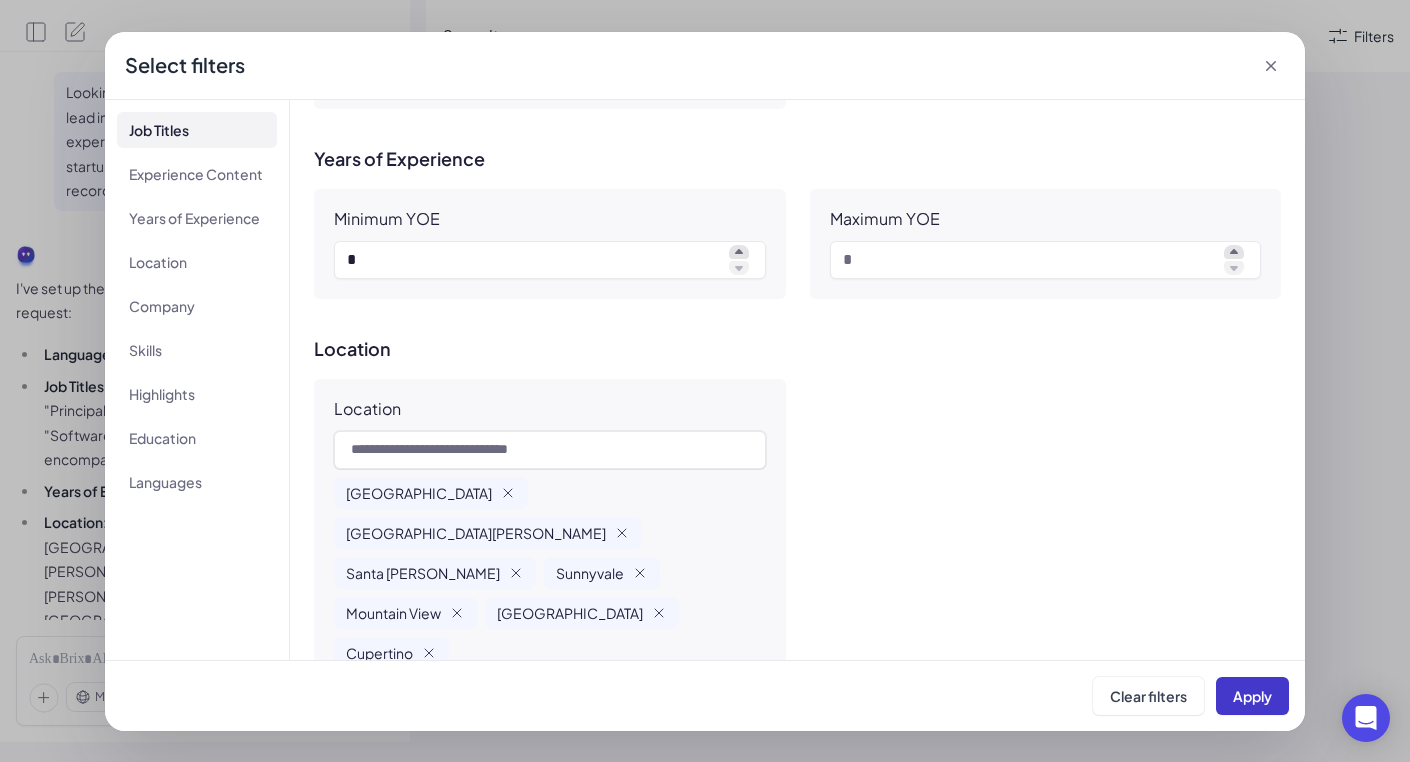 click on "Apply" at bounding box center (1252, 696) 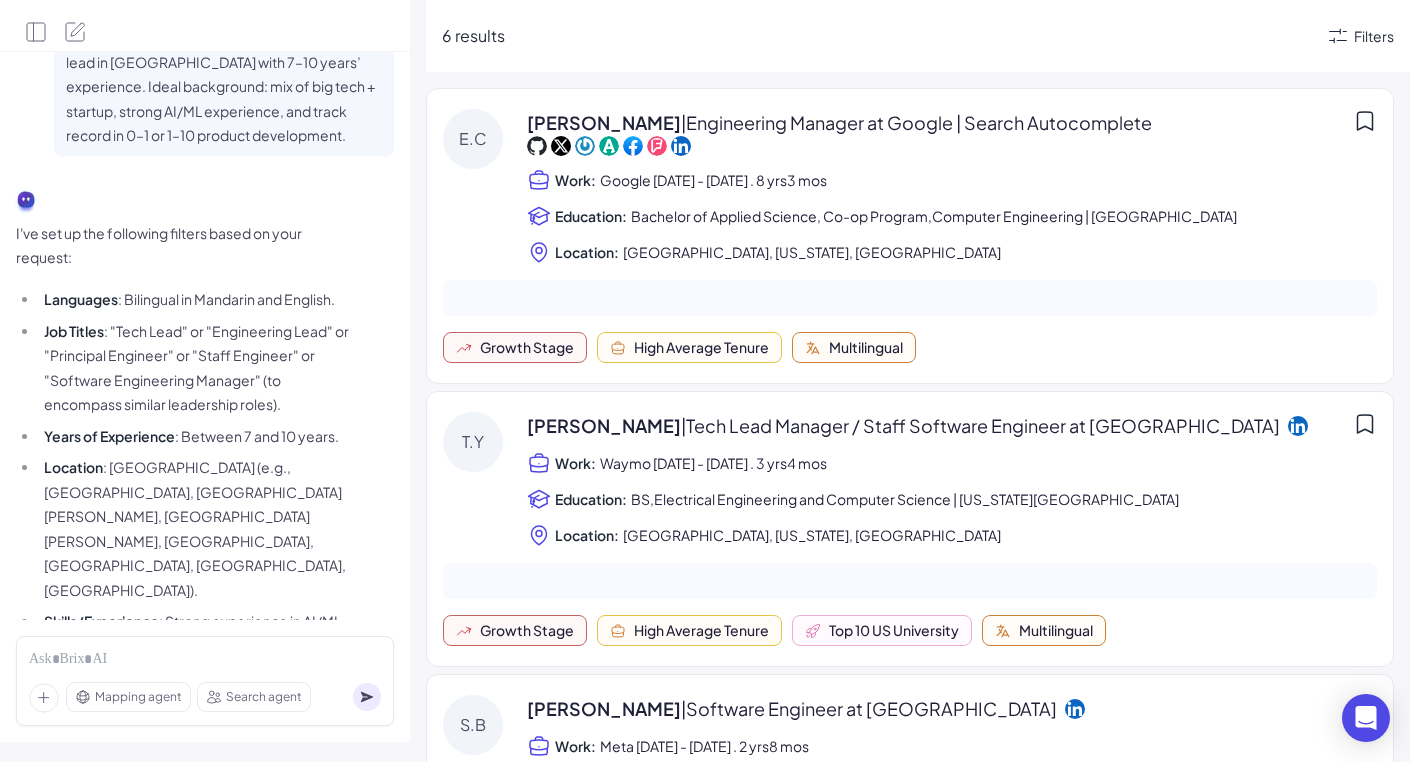 scroll, scrollTop: 0, scrollLeft: 0, axis: both 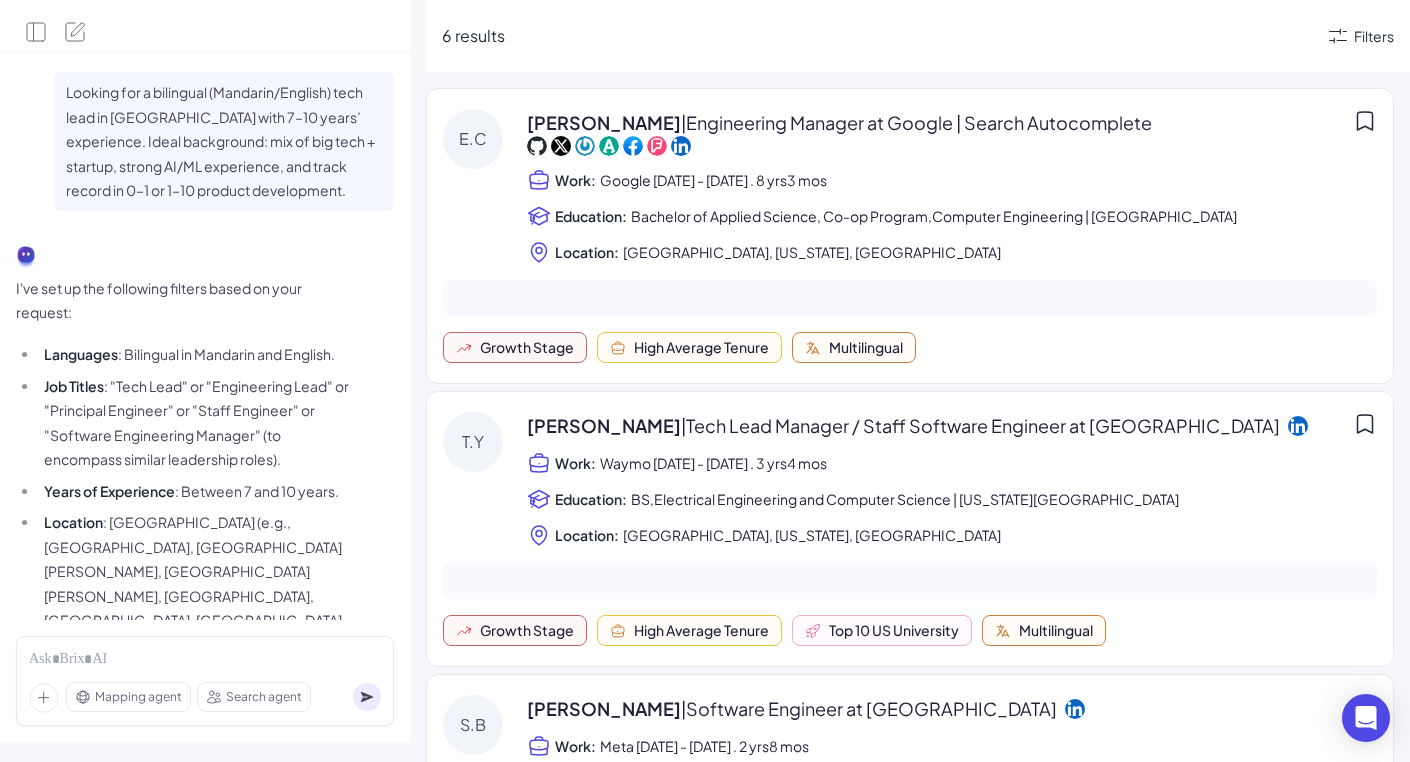 click on "Languages : Bilingual in Mandarin and English." at bounding box center [197, 354] 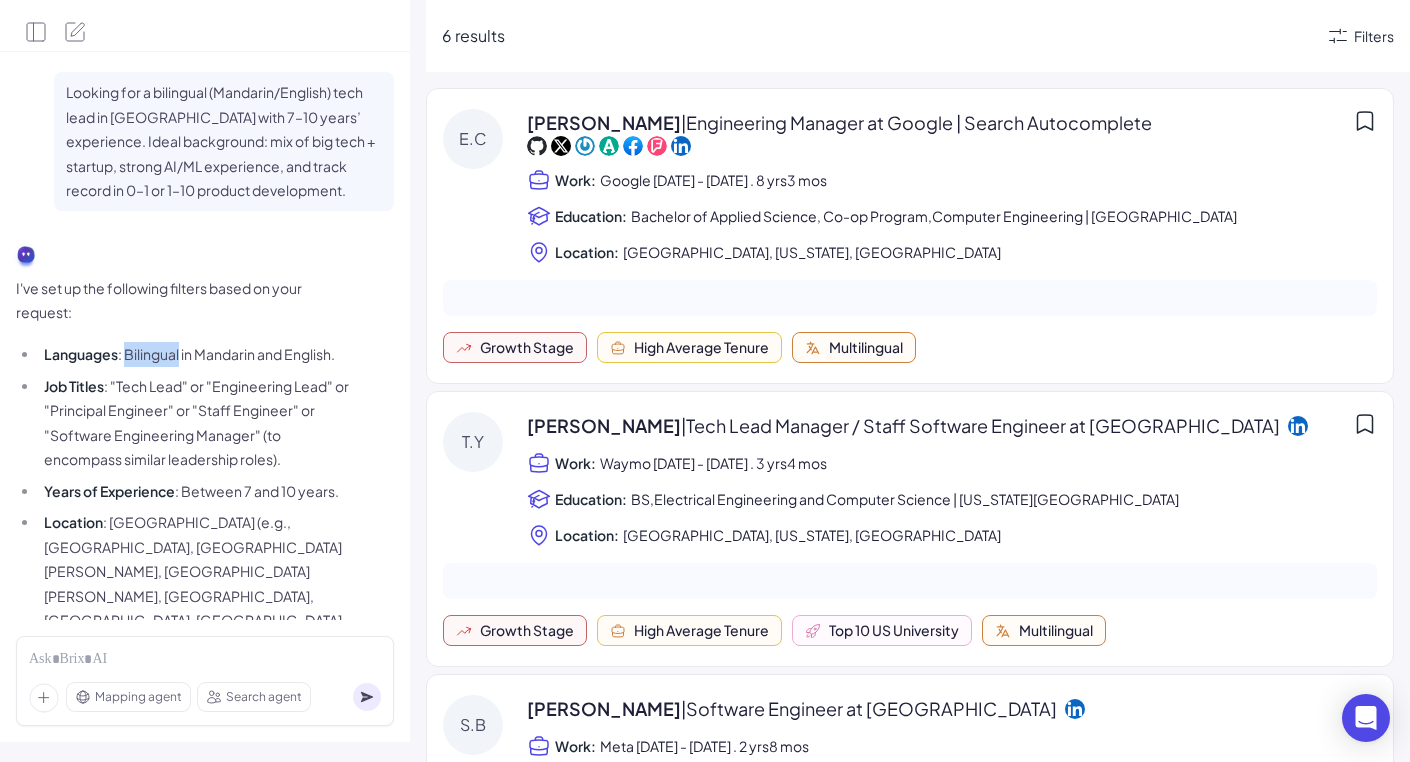 click on "Languages : Bilingual in Mandarin and English." at bounding box center (197, 354) 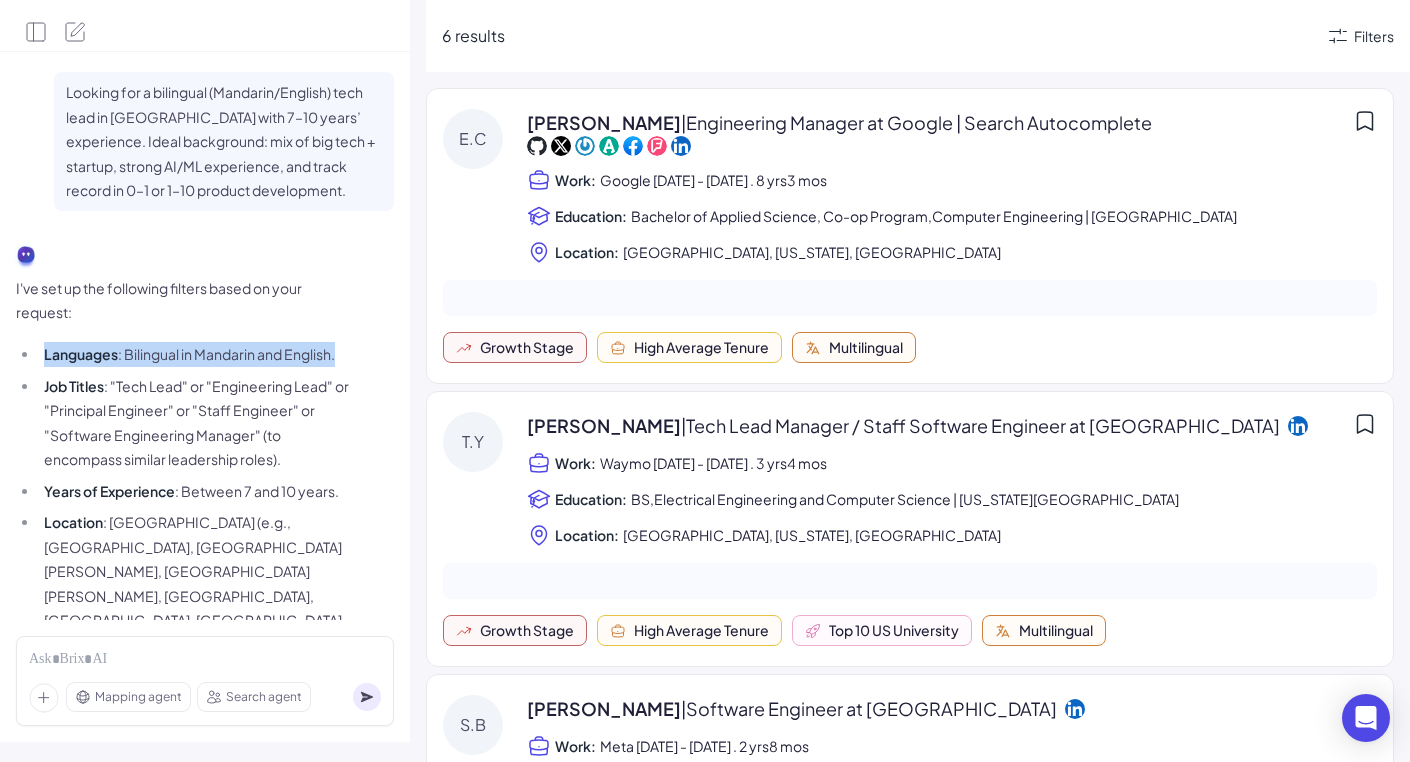 click on "Job Titles : "Tech Lead" or "Engineering Lead" or "Principal Engineer" or "Staff Engineer" or "Software Engineering Manager" (to encompass similar leadership roles)." at bounding box center (197, 423) 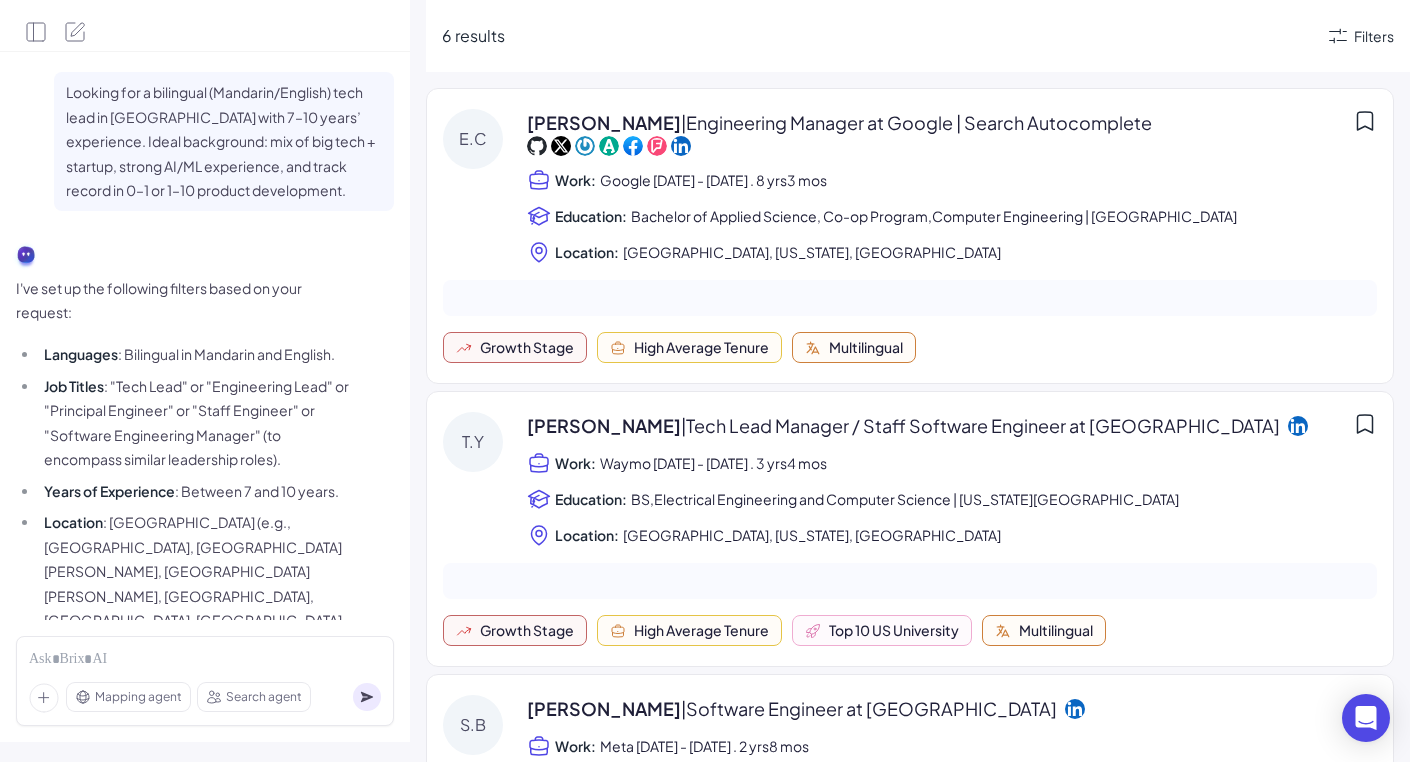 click on "Job Titles : "Tech Lead" or "Engineering Lead" or "Principal Engineer" or "Staff Engineer" or "Software Engineering Manager" (to encompass similar leadership roles)." at bounding box center (197, 423) 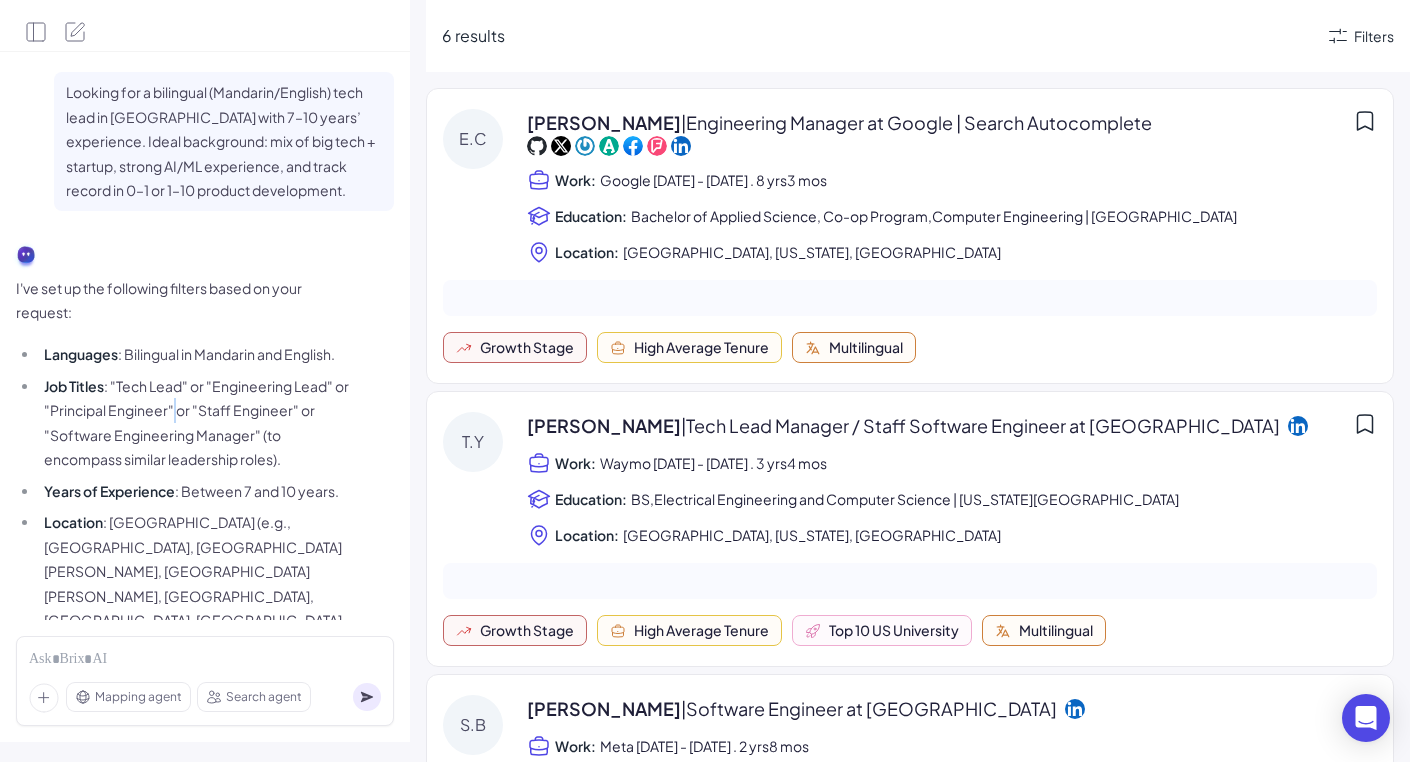 click on "Job Titles : "Tech Lead" or "Engineering Lead" or "Principal Engineer" or "Staff Engineer" or "Software Engineering Manager" (to encompass similar leadership roles)." at bounding box center (197, 423) 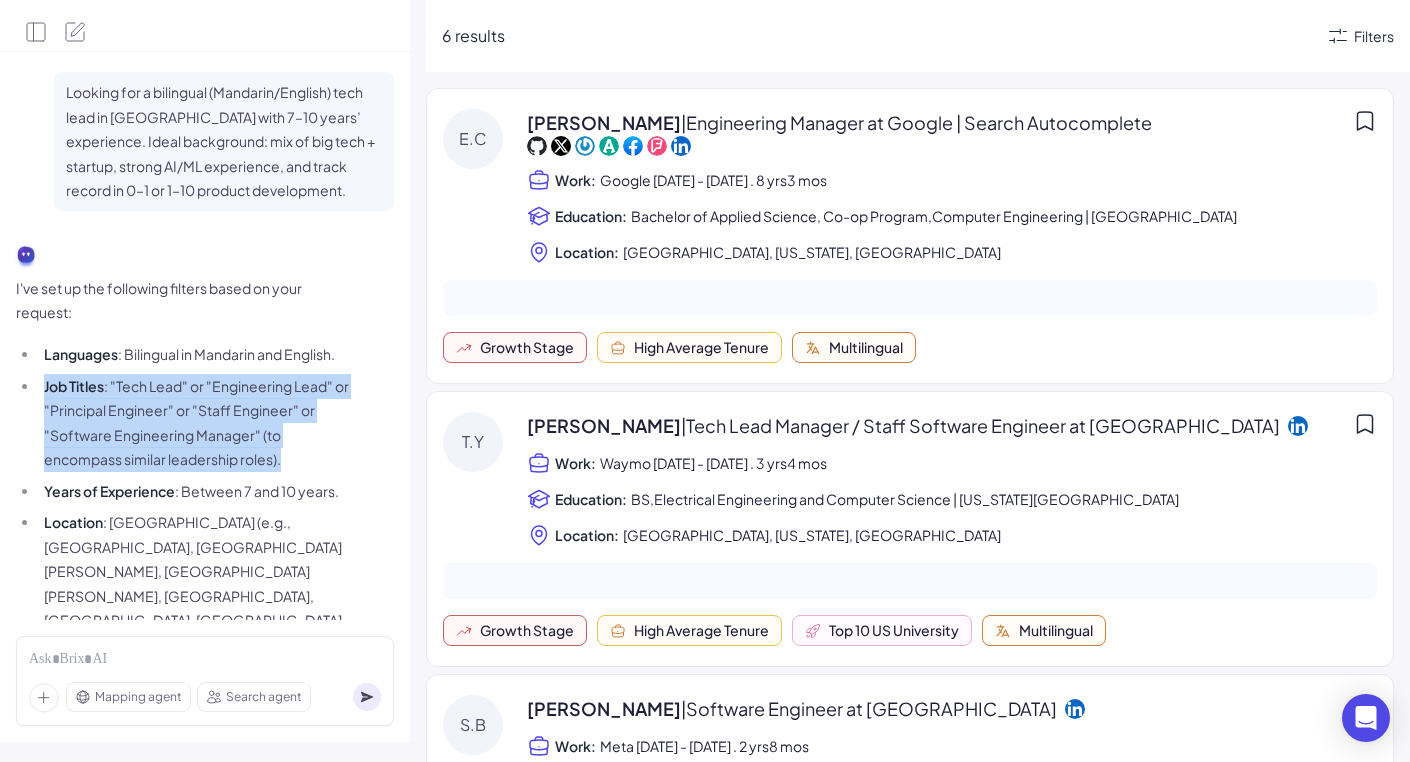 click on "Looking for a bilingual (Mandarin/English) tech lead in [GEOGRAPHIC_DATA] with 7–10 years’ experience. Ideal background: mix of big tech + startup, strong AI/ML experience, and track record in 0–1 or 1–10 product development." at bounding box center [224, 141] 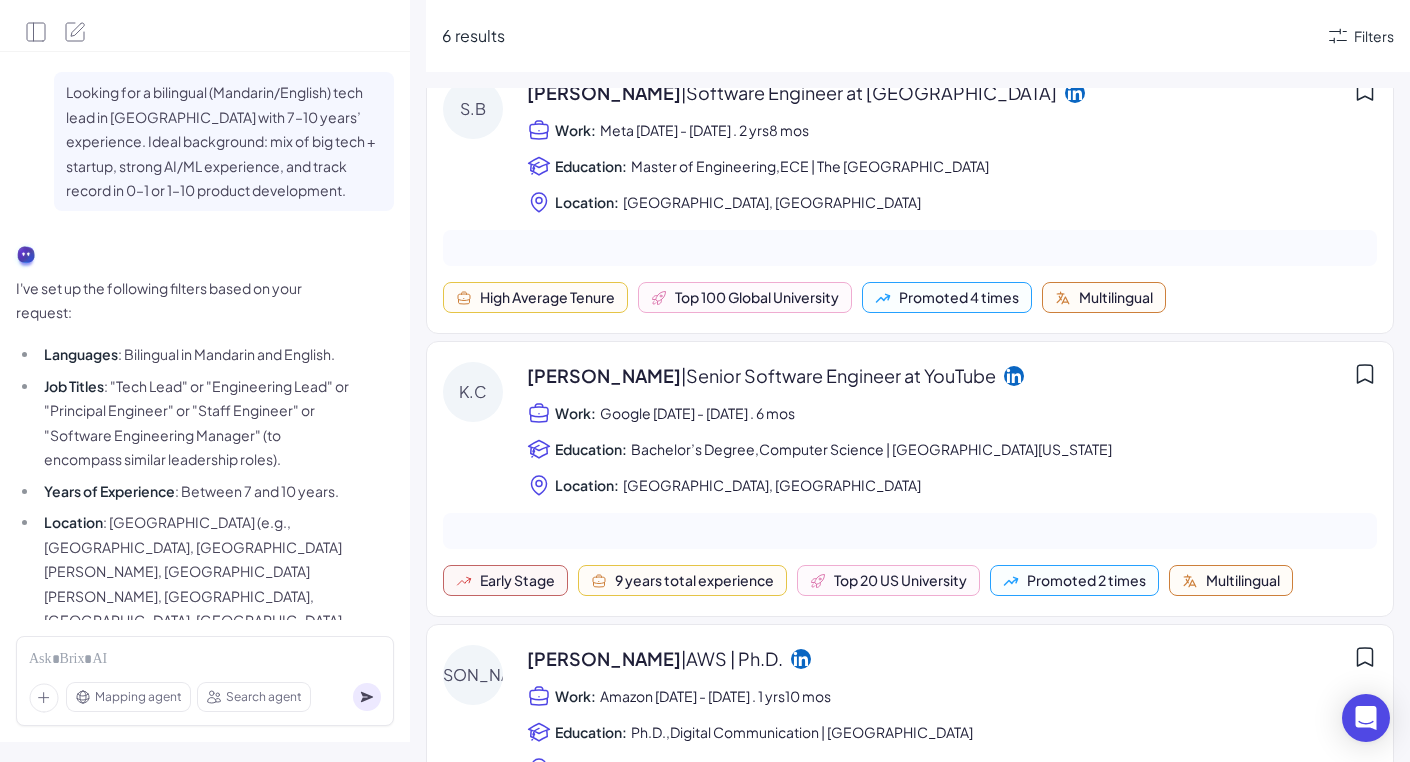 scroll, scrollTop: 929, scrollLeft: 0, axis: vertical 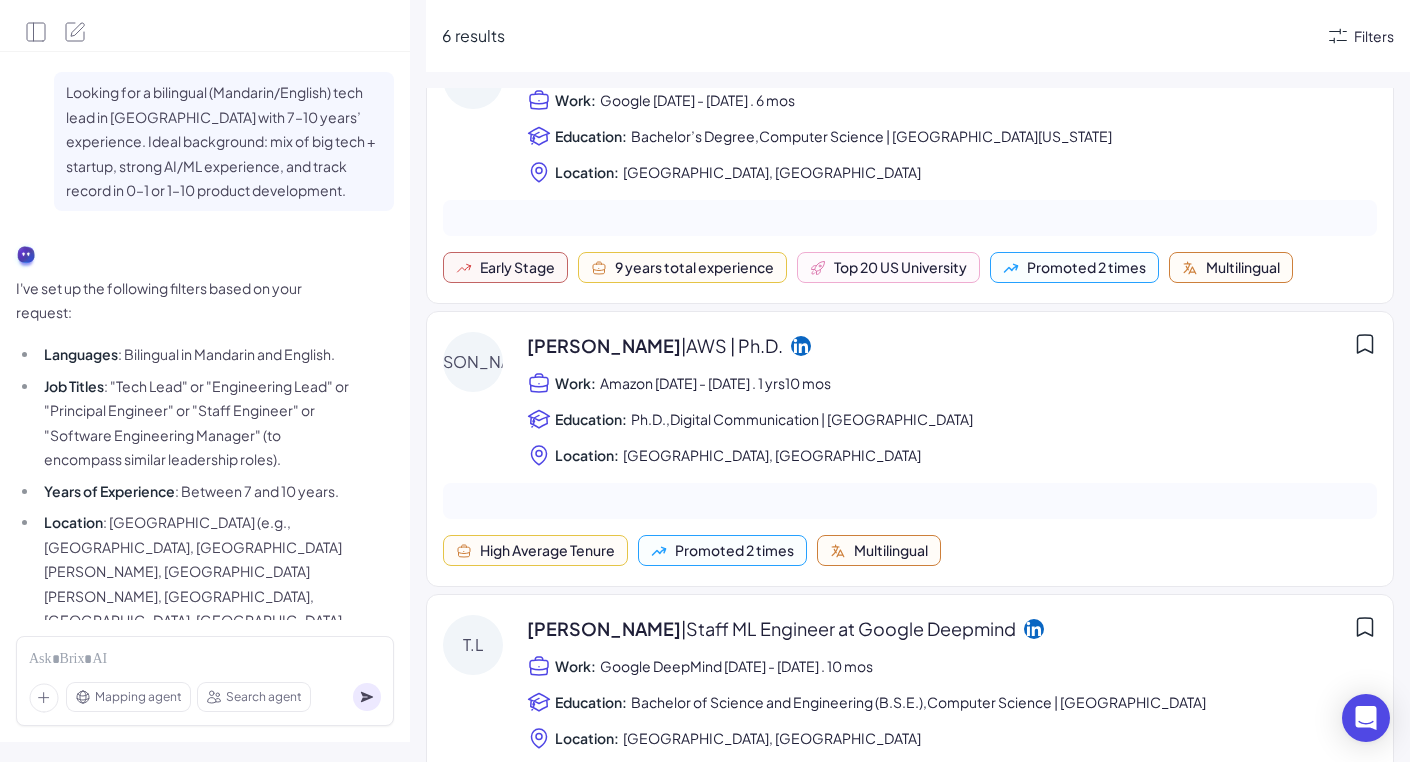 click on "Filters" at bounding box center (1374, 36) 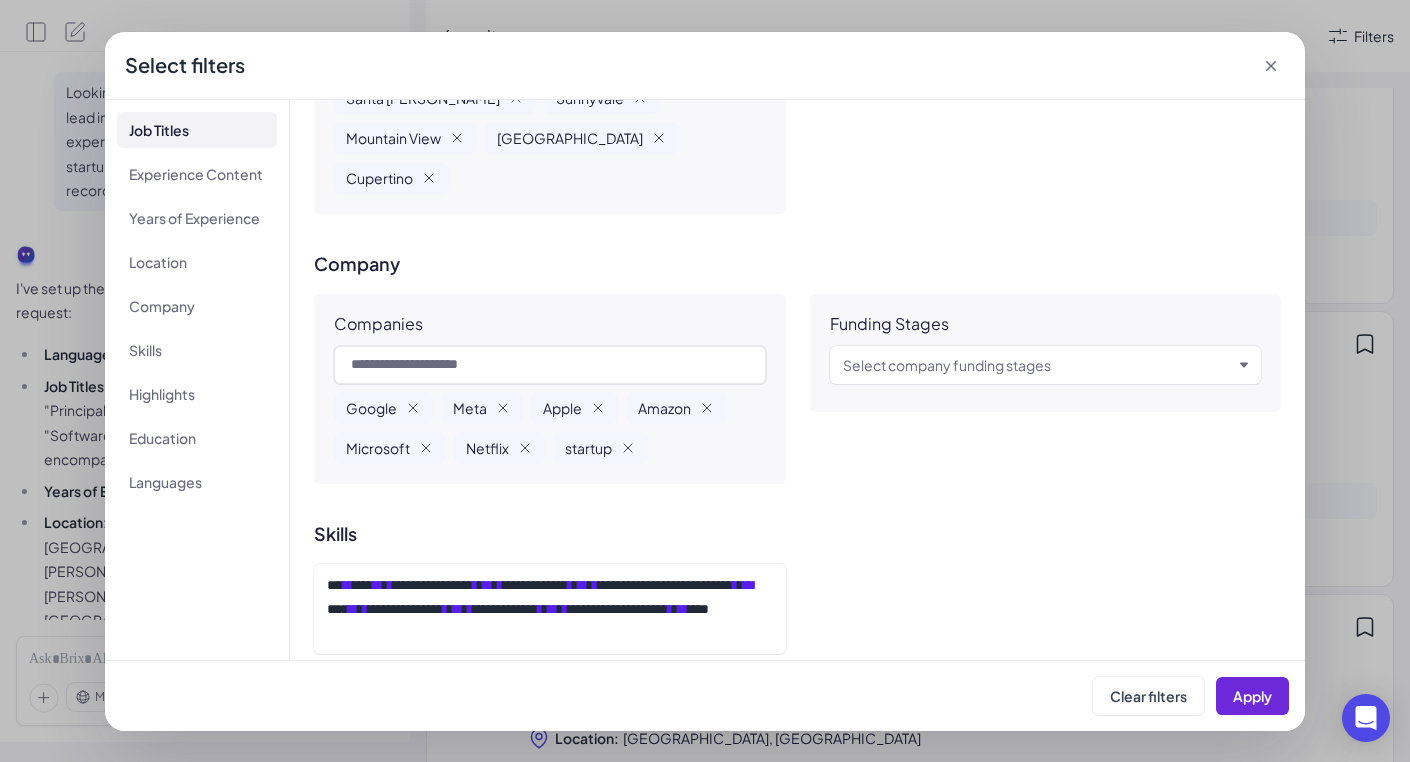 scroll, scrollTop: 977, scrollLeft: 0, axis: vertical 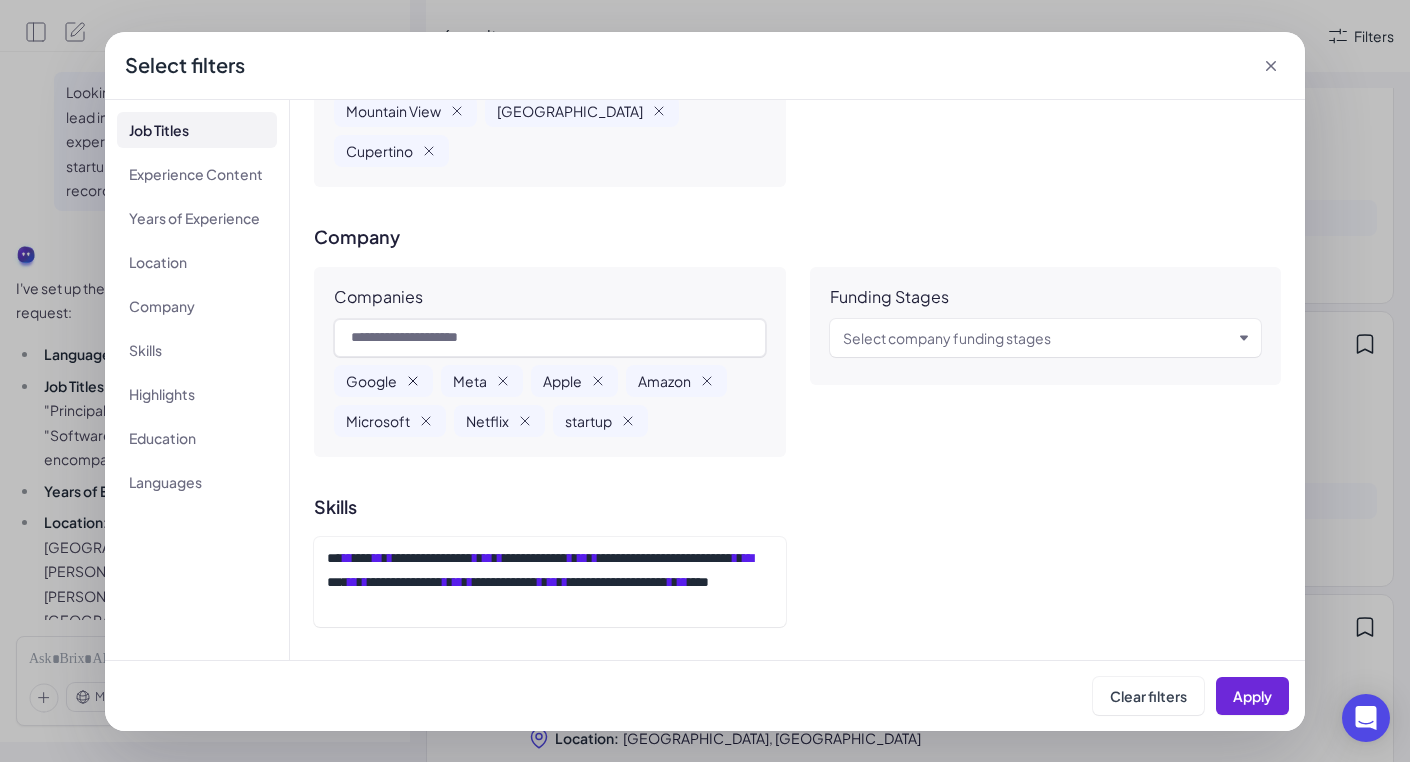 click 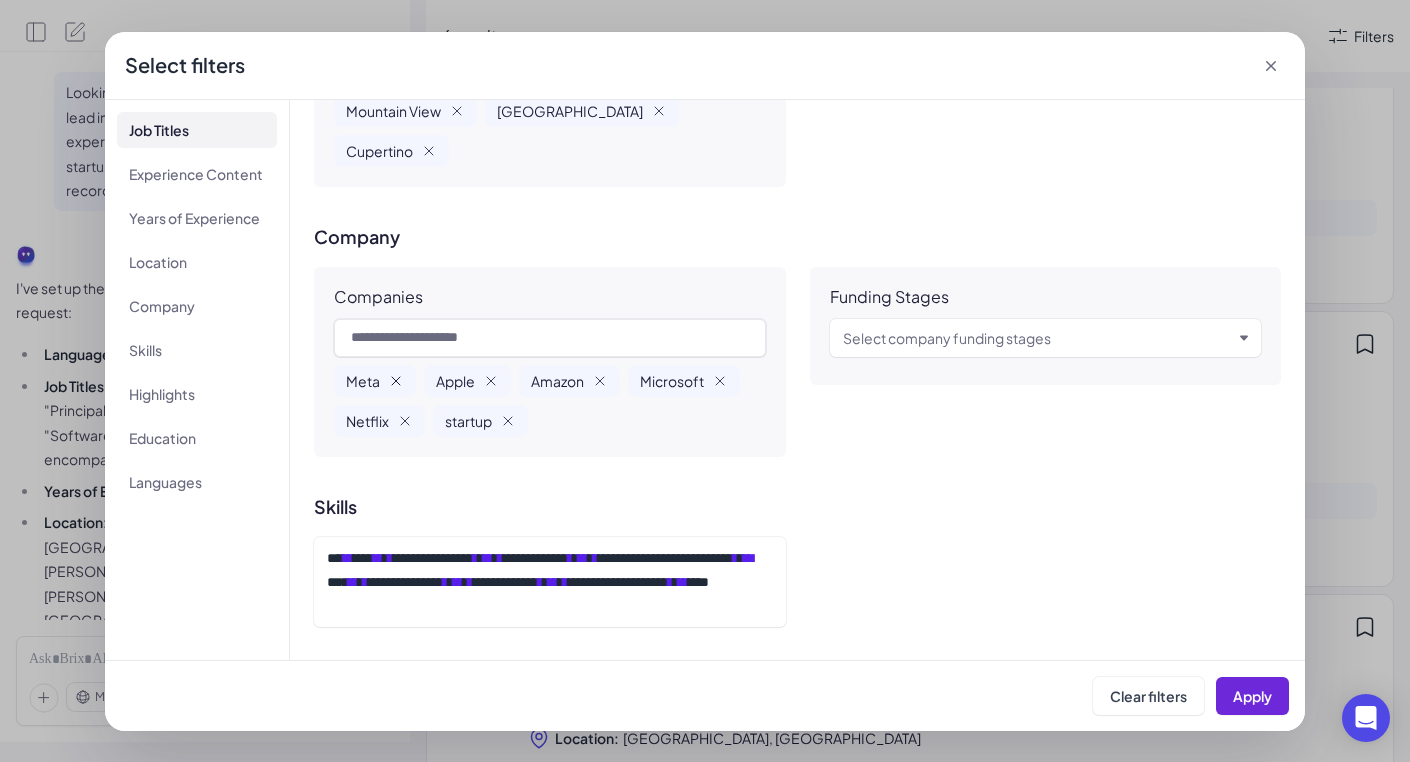 click 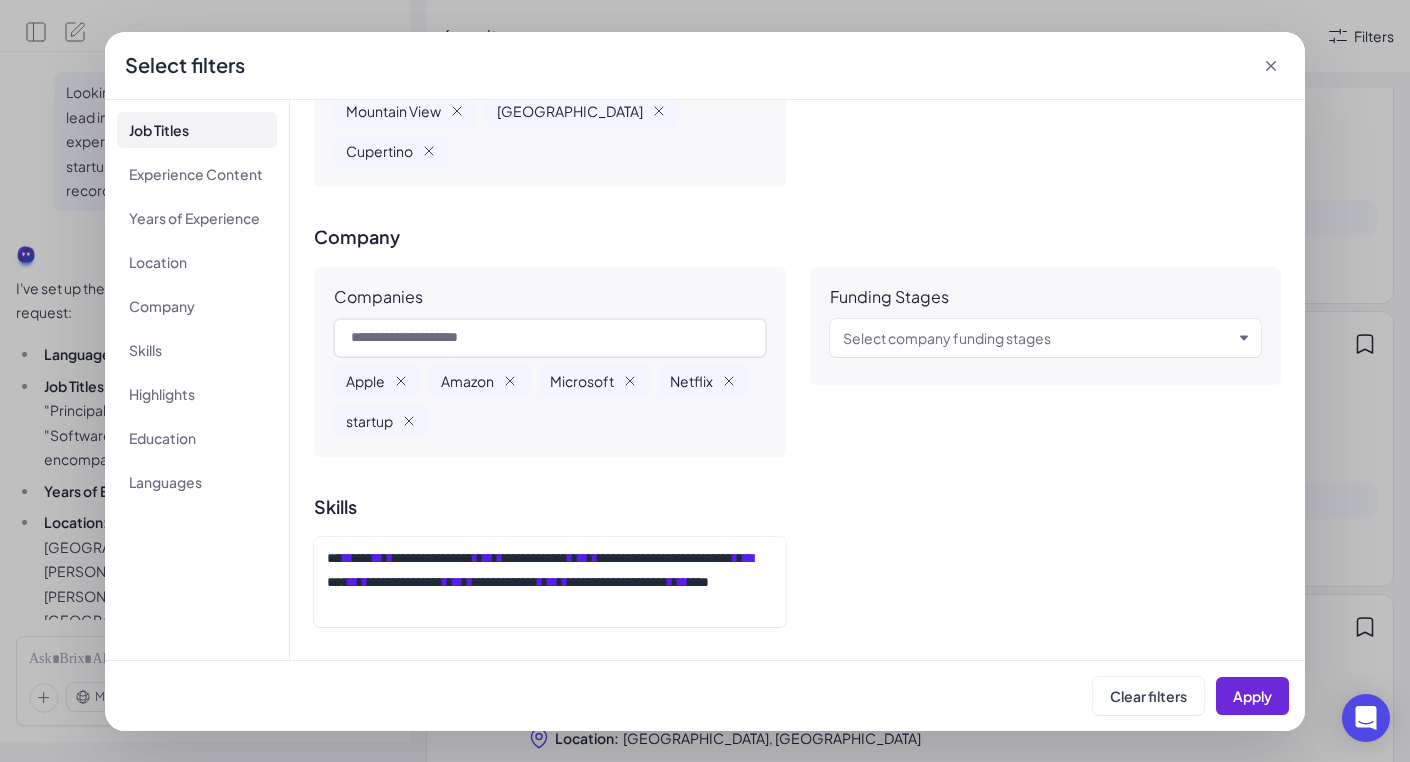 click on "Apple" at bounding box center [377, 381] 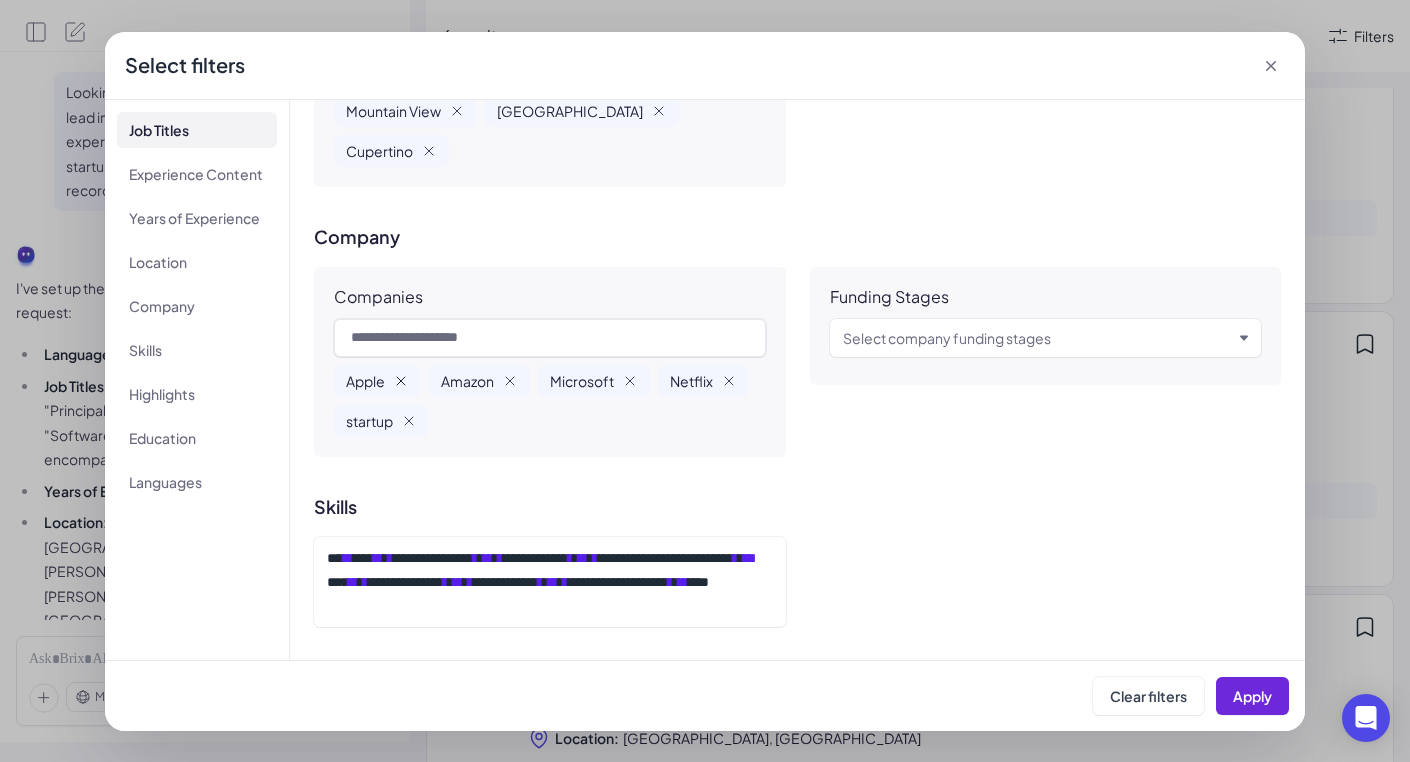 click 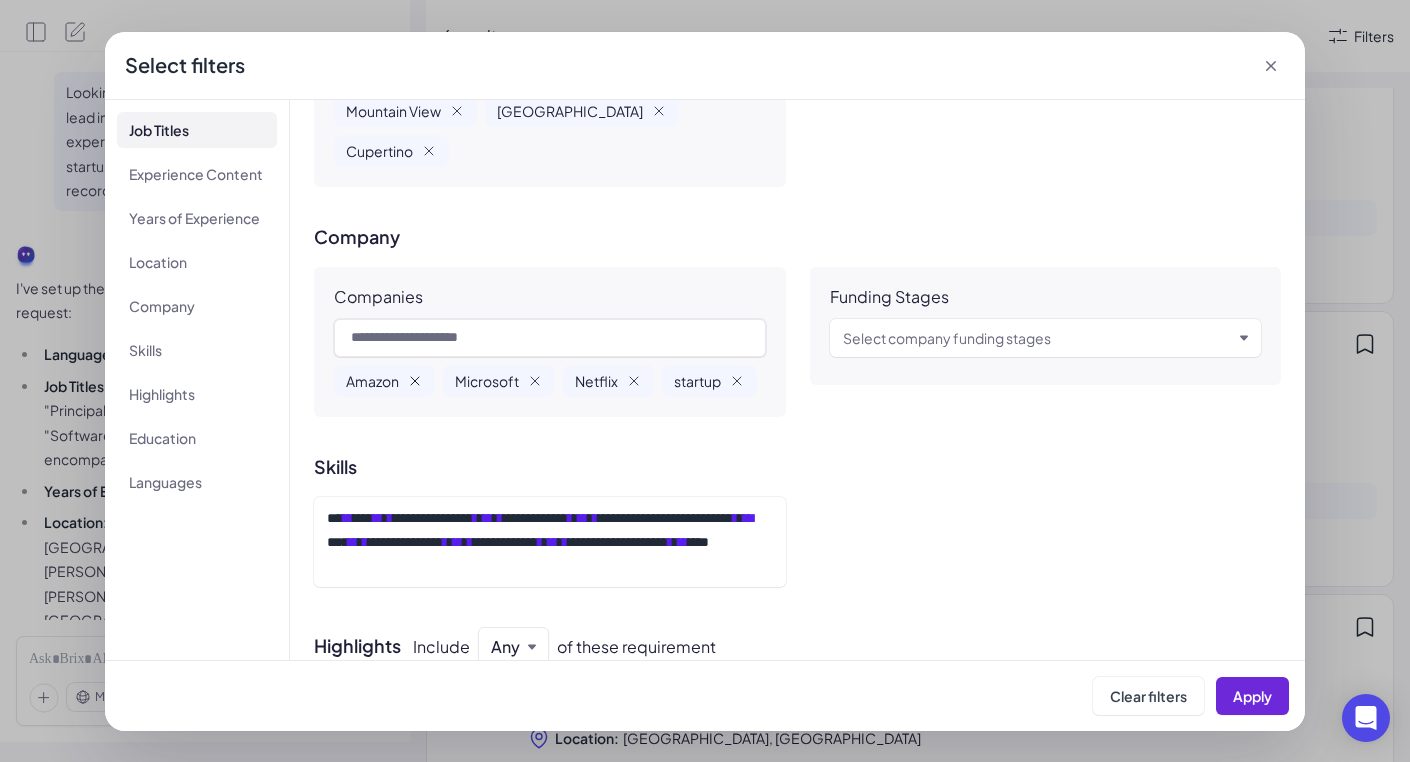 click 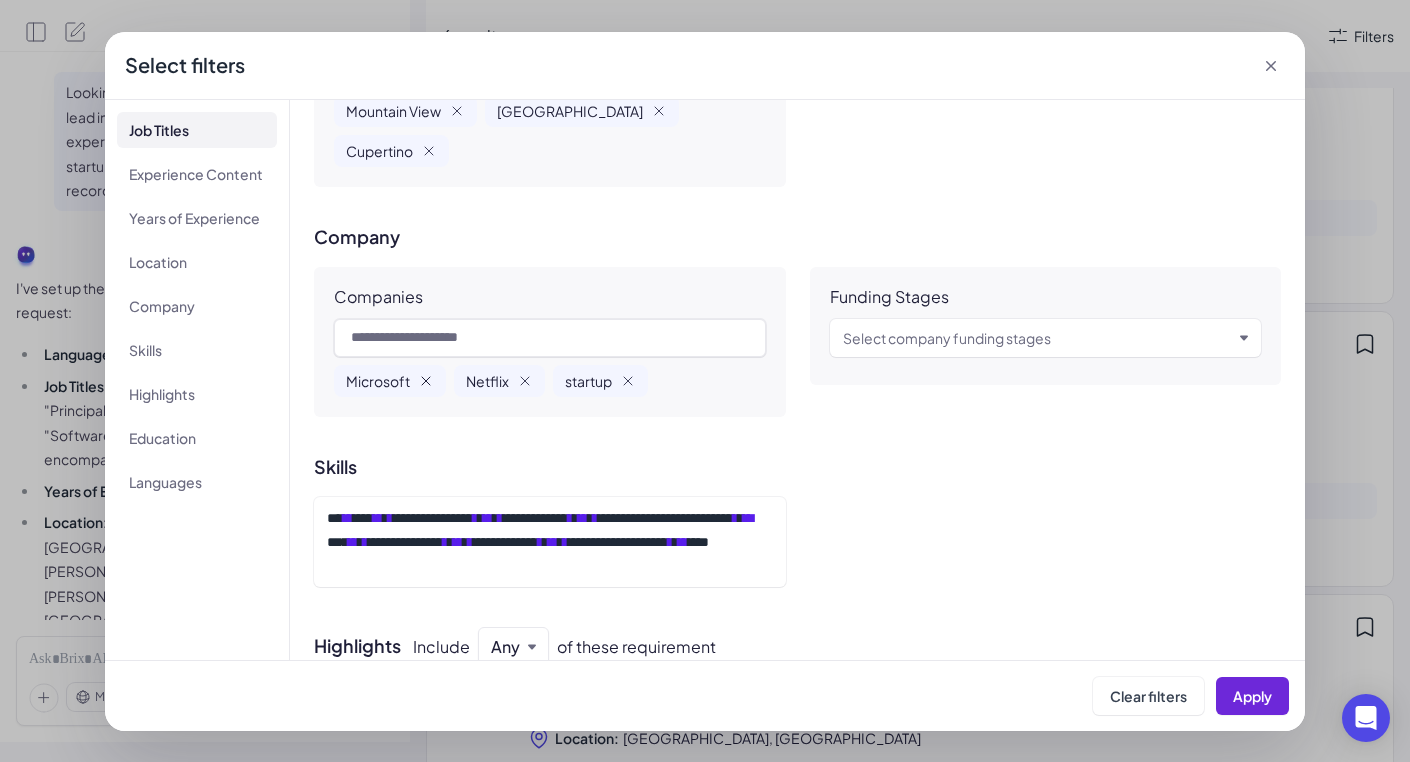 click 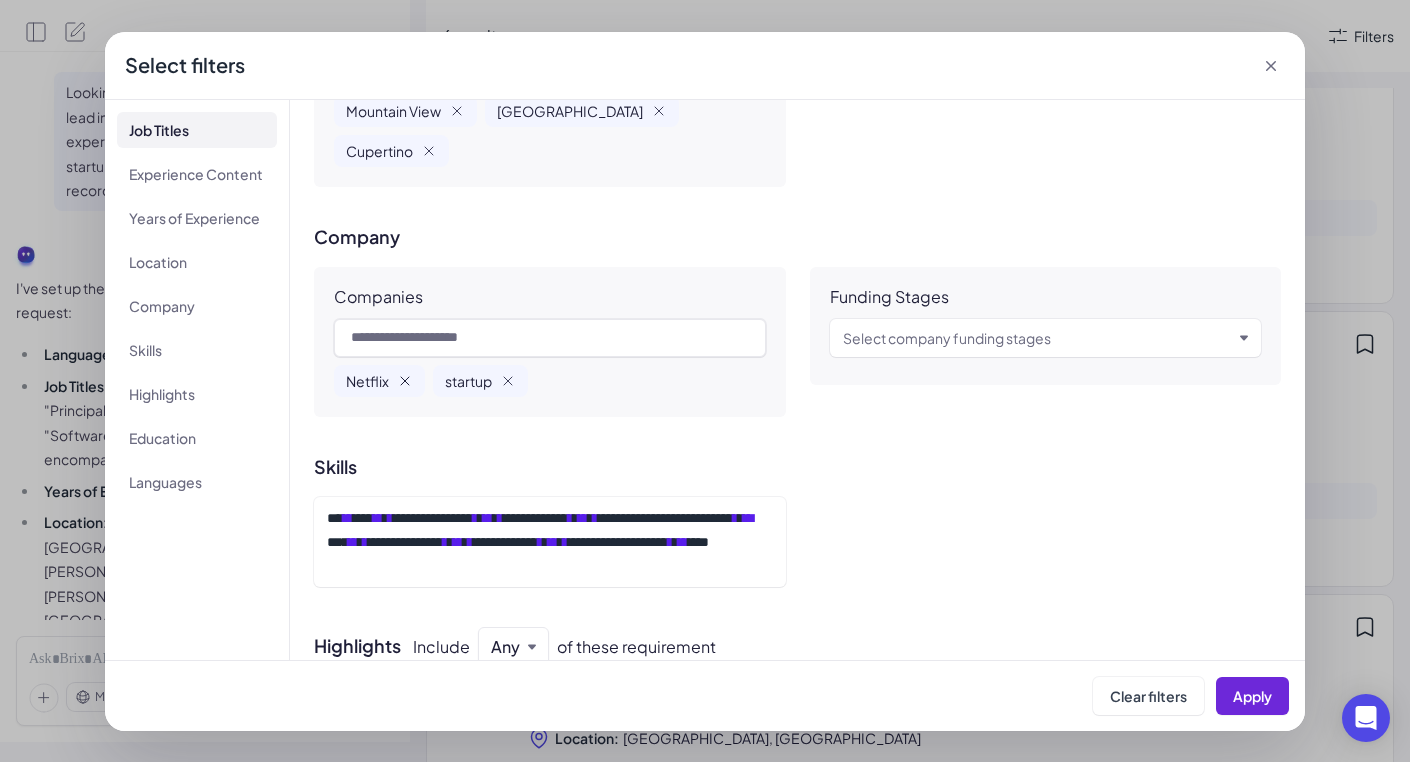 click 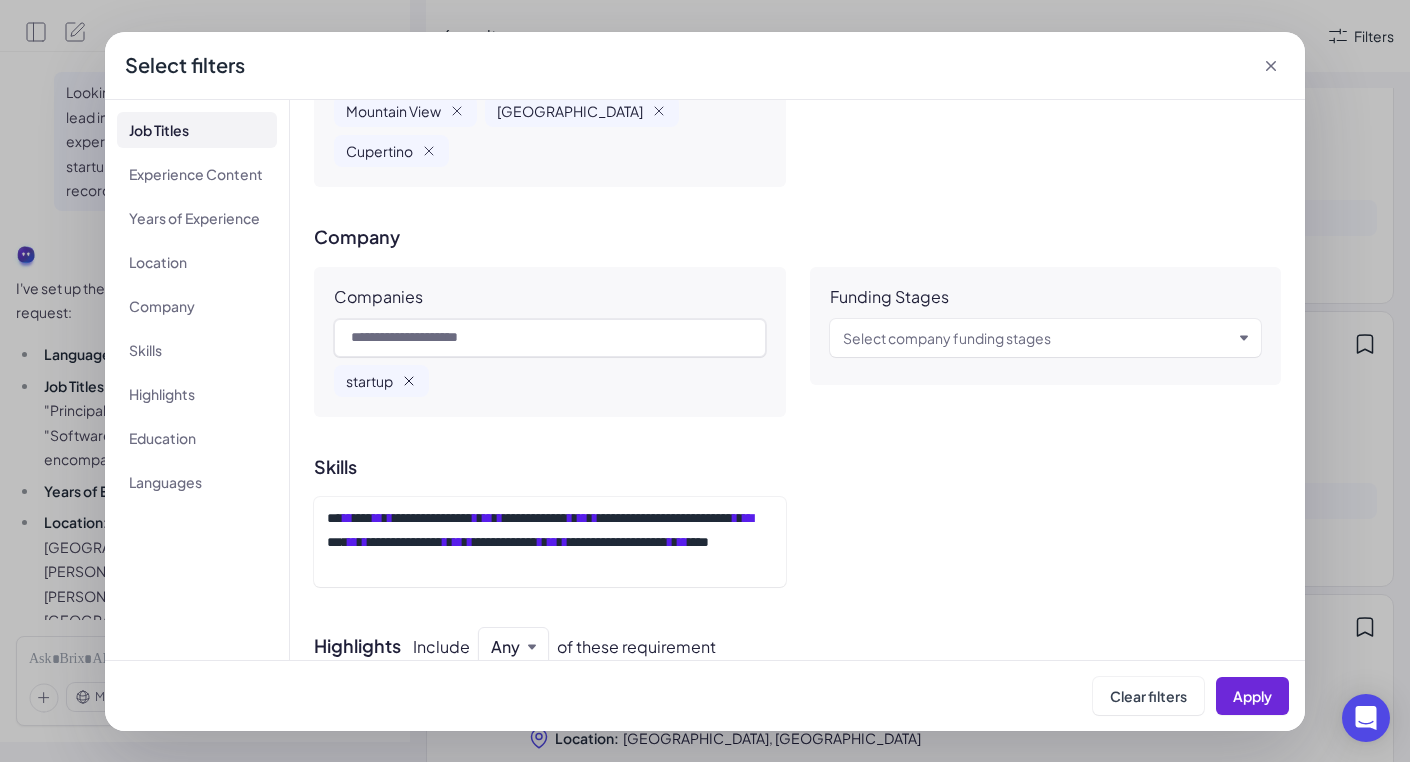 click 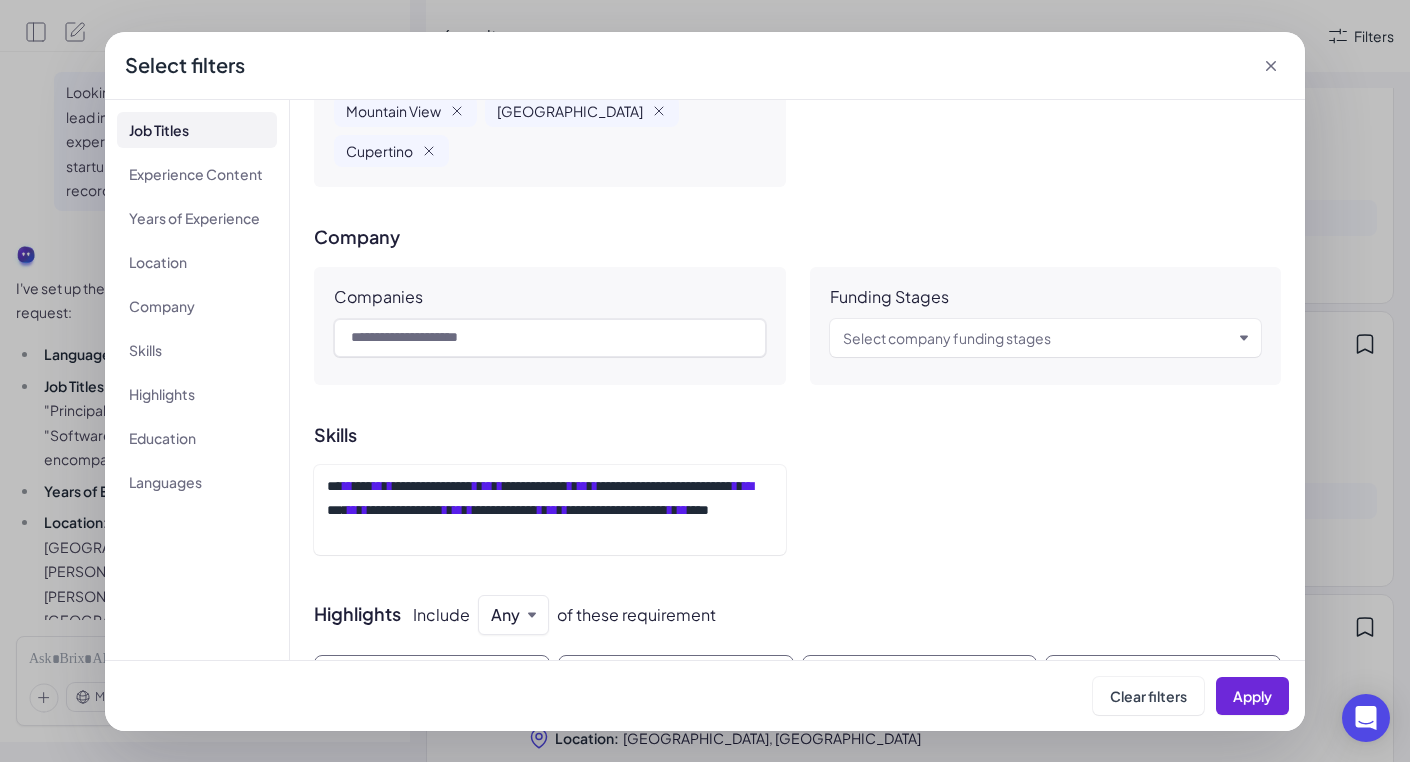 scroll, scrollTop: 1063, scrollLeft: 0, axis: vertical 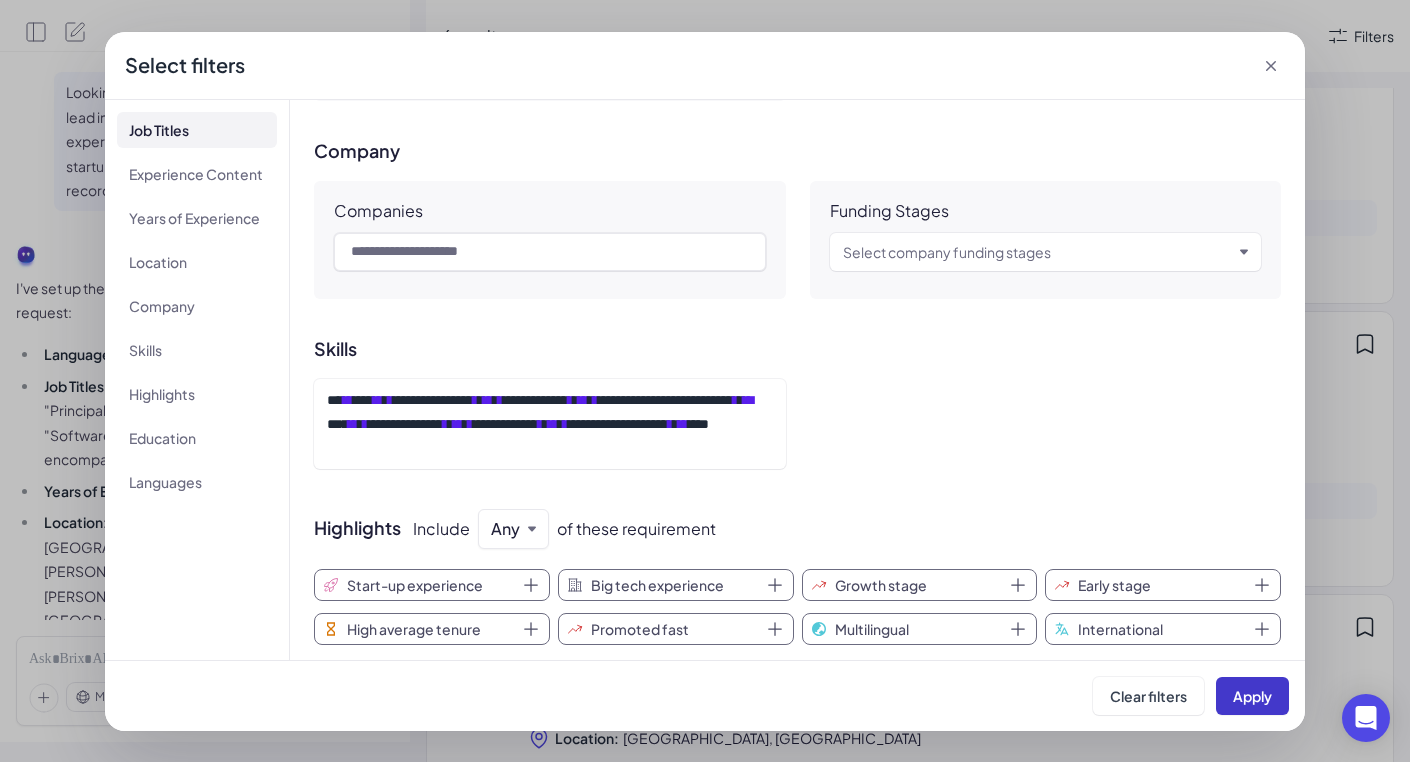click on "Apply" at bounding box center [1252, 696] 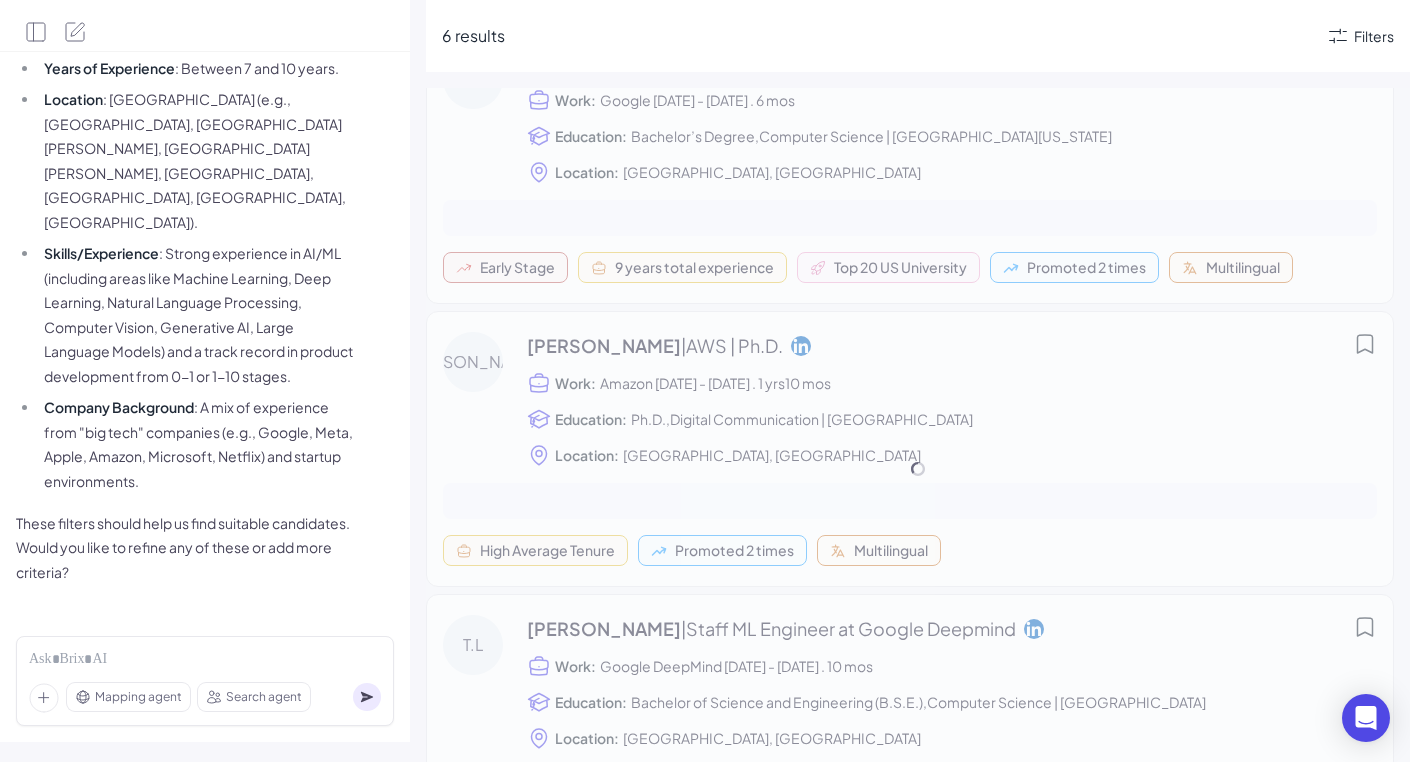 scroll, scrollTop: 349, scrollLeft: 0, axis: vertical 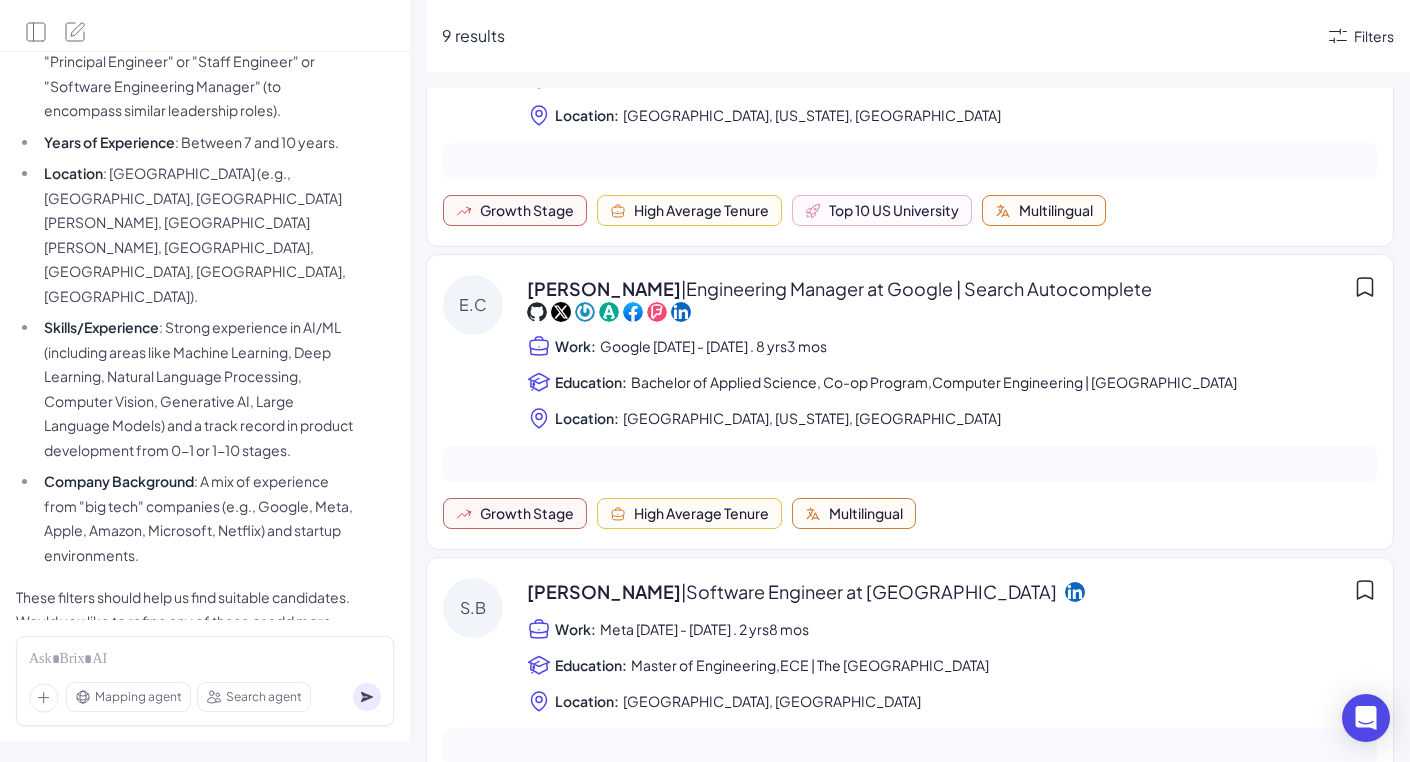 click on "Filters" at bounding box center [1374, 36] 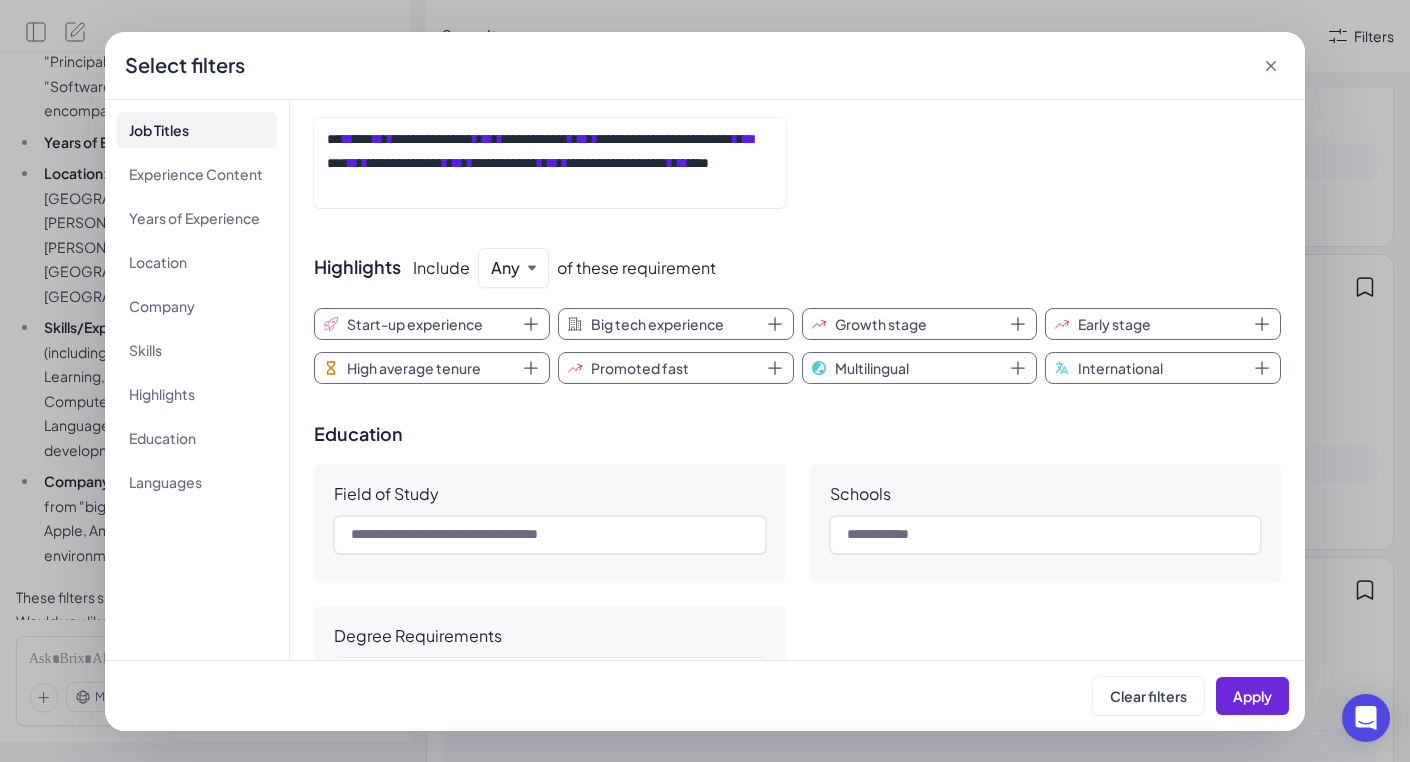 scroll, scrollTop: 691, scrollLeft: 0, axis: vertical 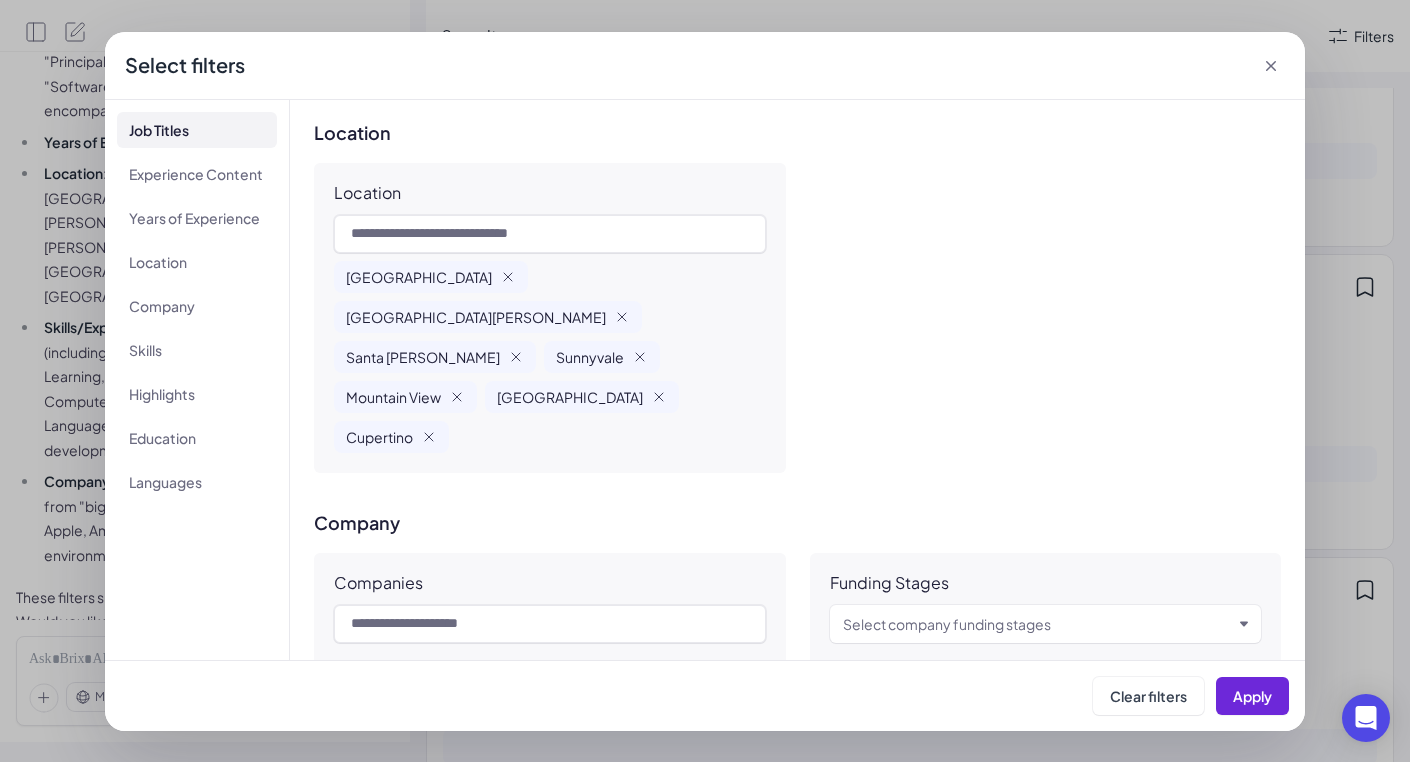 click 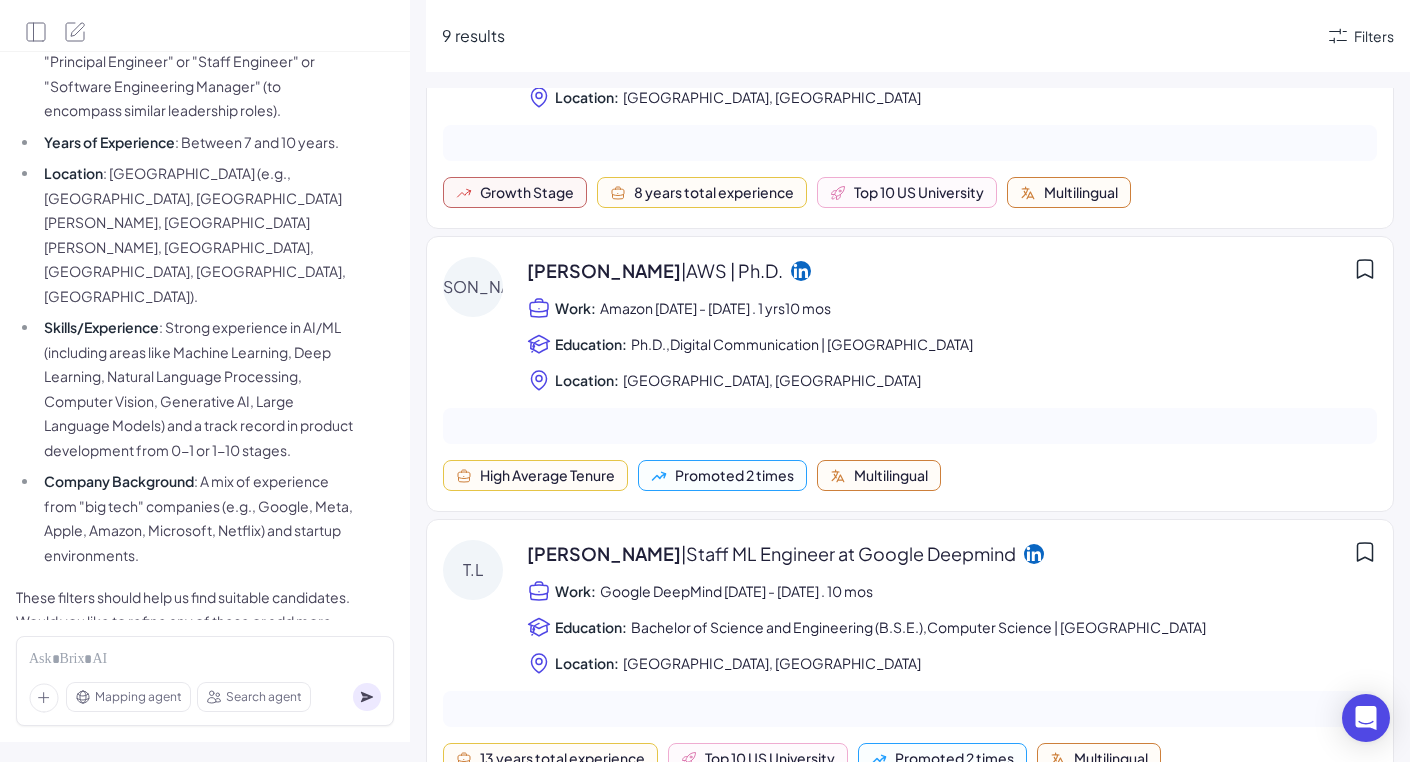 scroll, scrollTop: 1798, scrollLeft: 0, axis: vertical 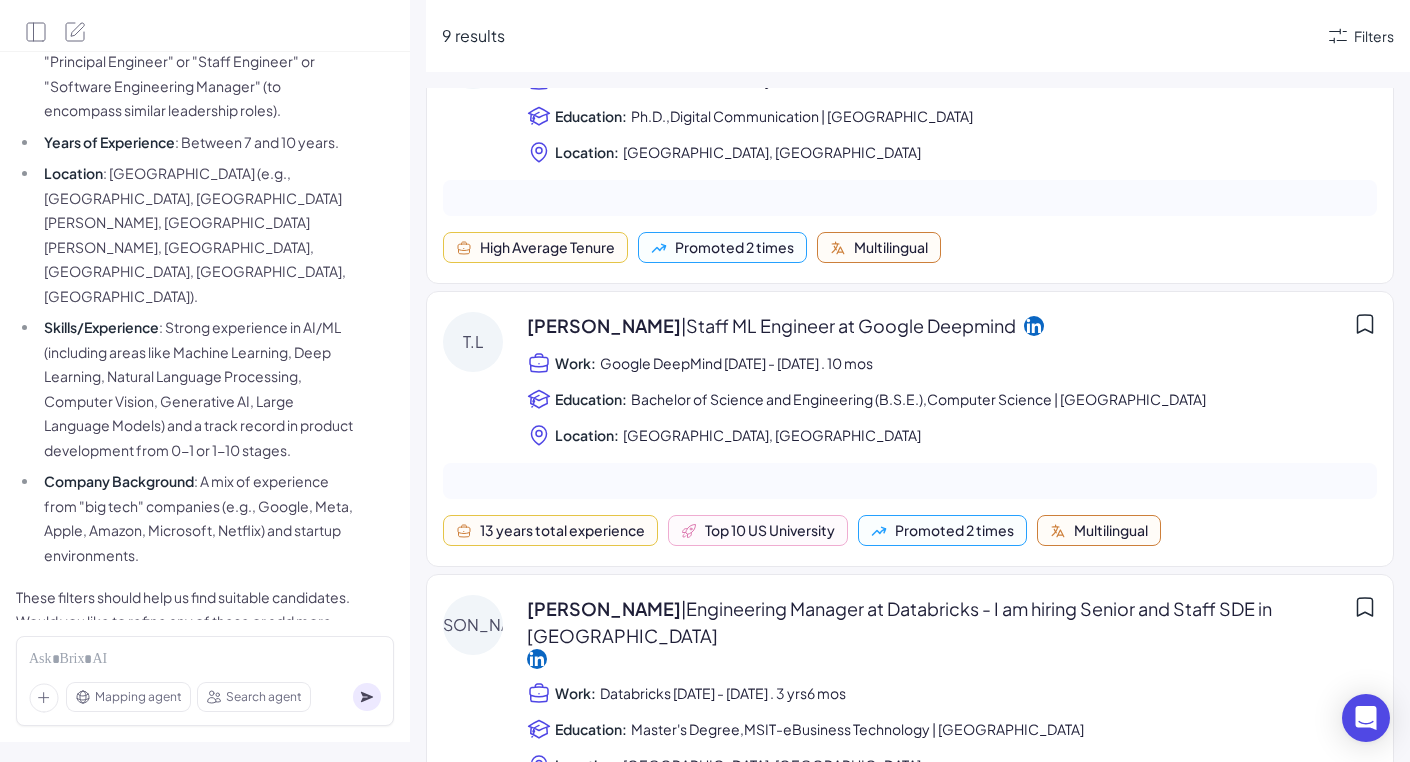 click on "Search agent" at bounding box center [264, 697] 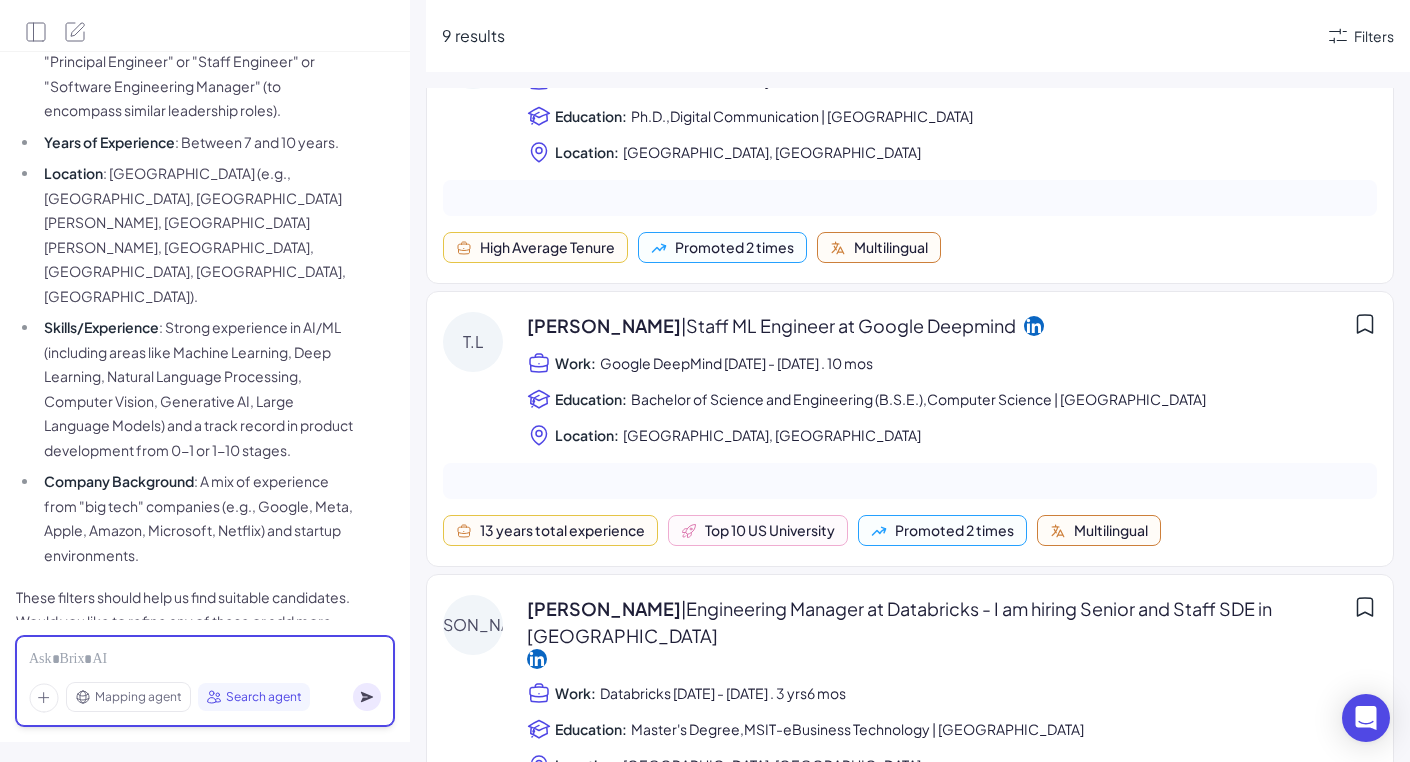 click at bounding box center (205, 660) 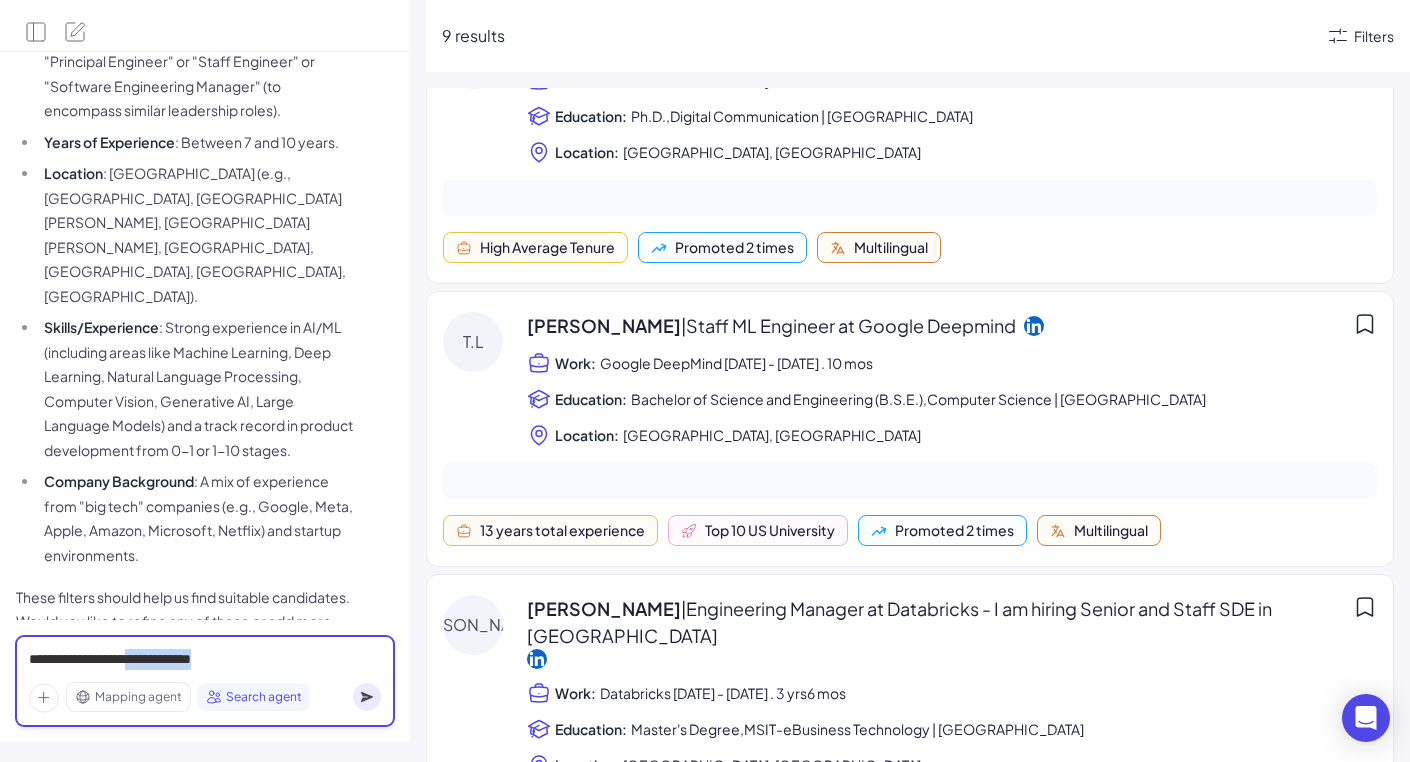 drag, startPoint x: 154, startPoint y: 656, endPoint x: 285, endPoint y: 656, distance: 131 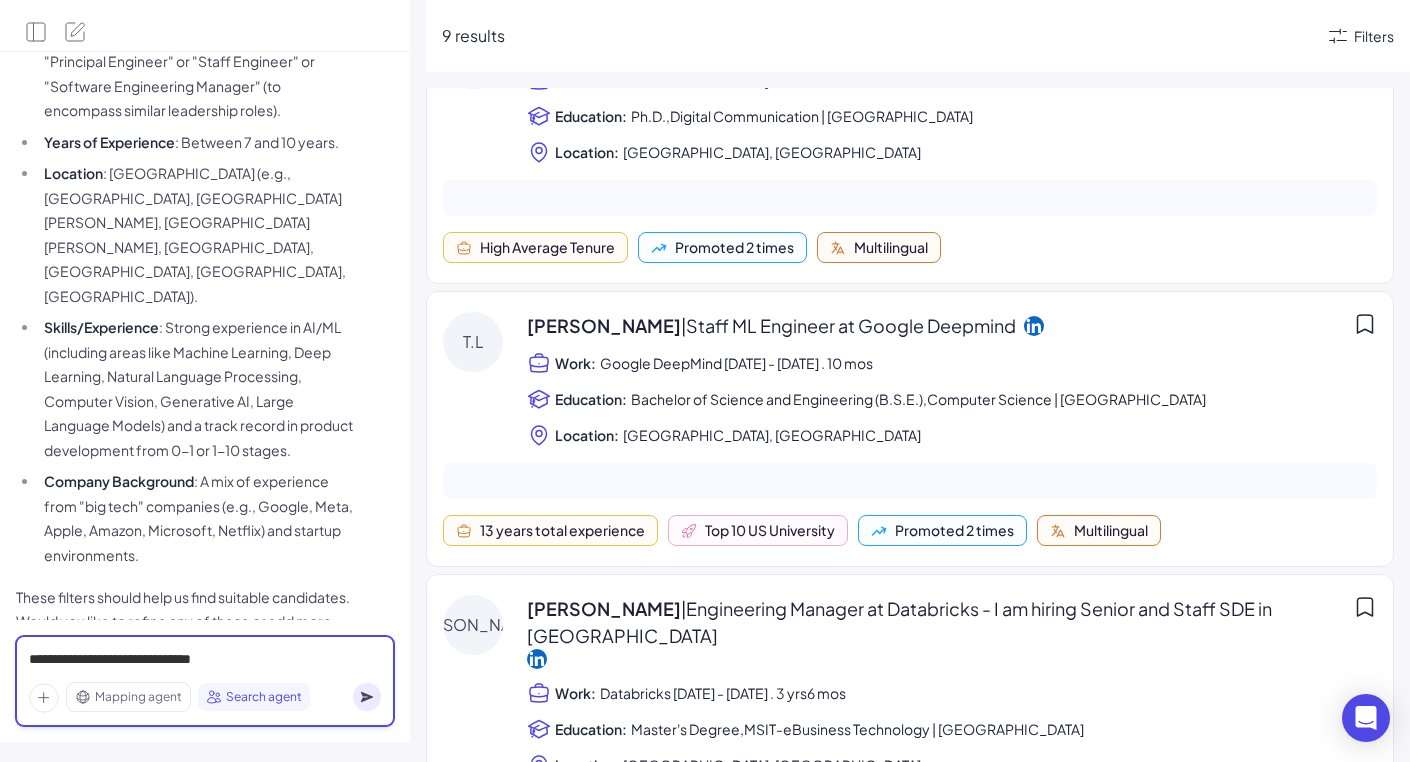click on "**********" at bounding box center (205, 660) 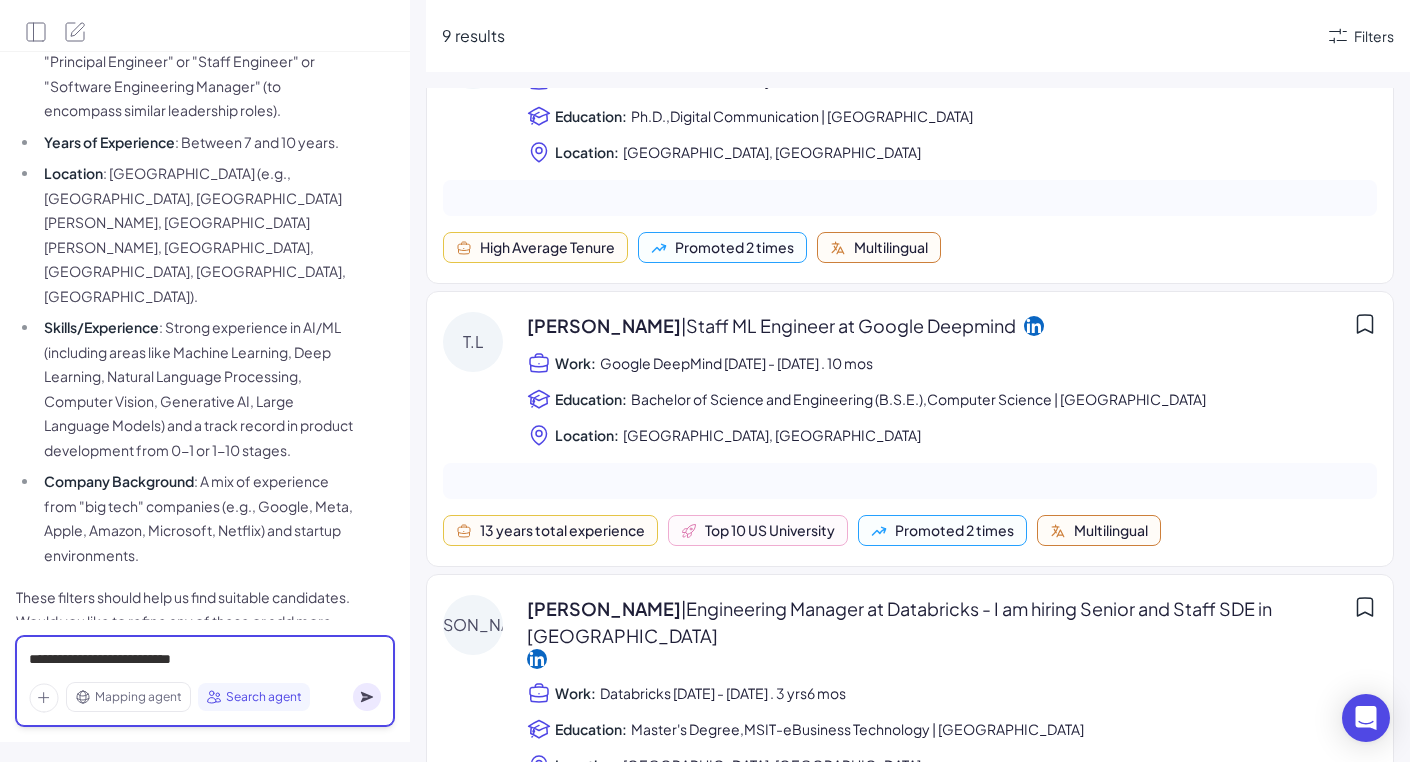 click on "**********" at bounding box center [205, 660] 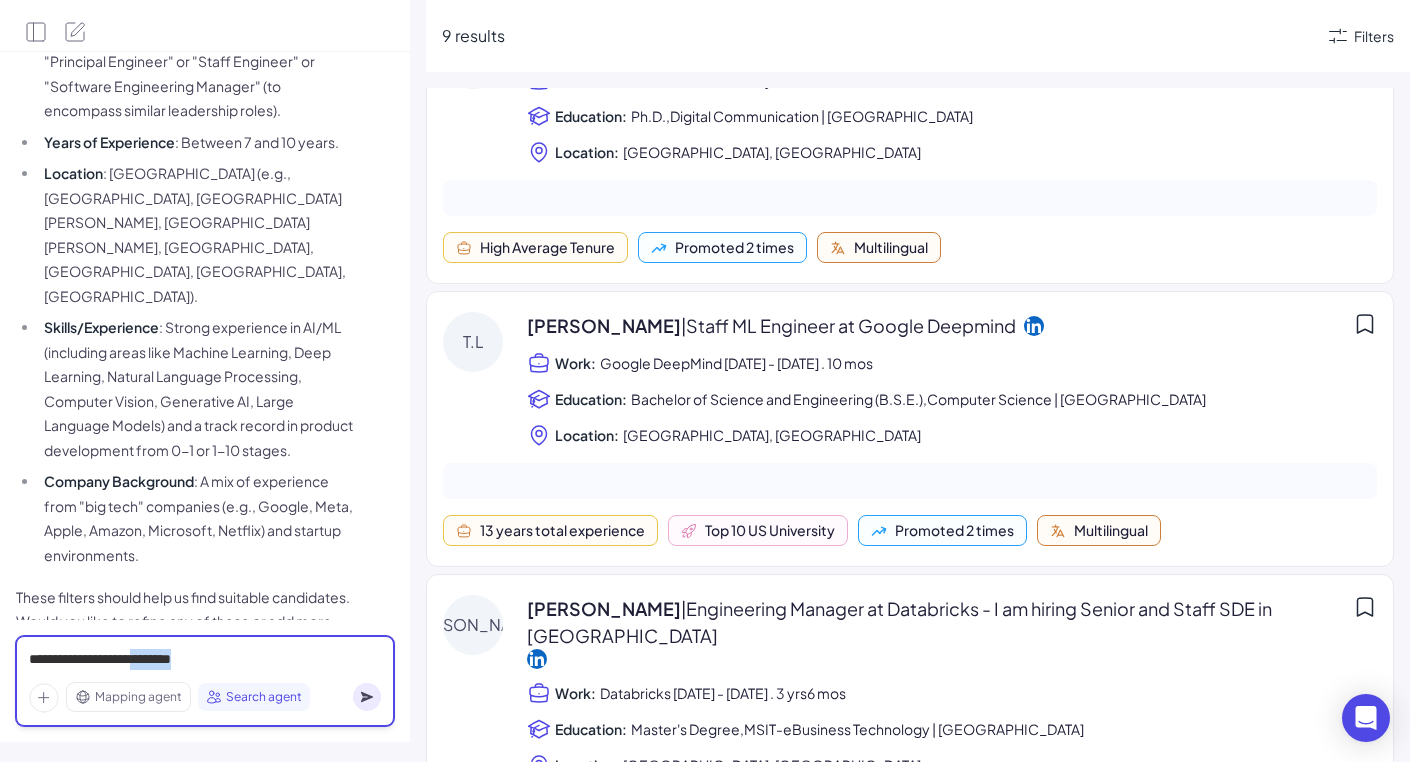 copy on "********" 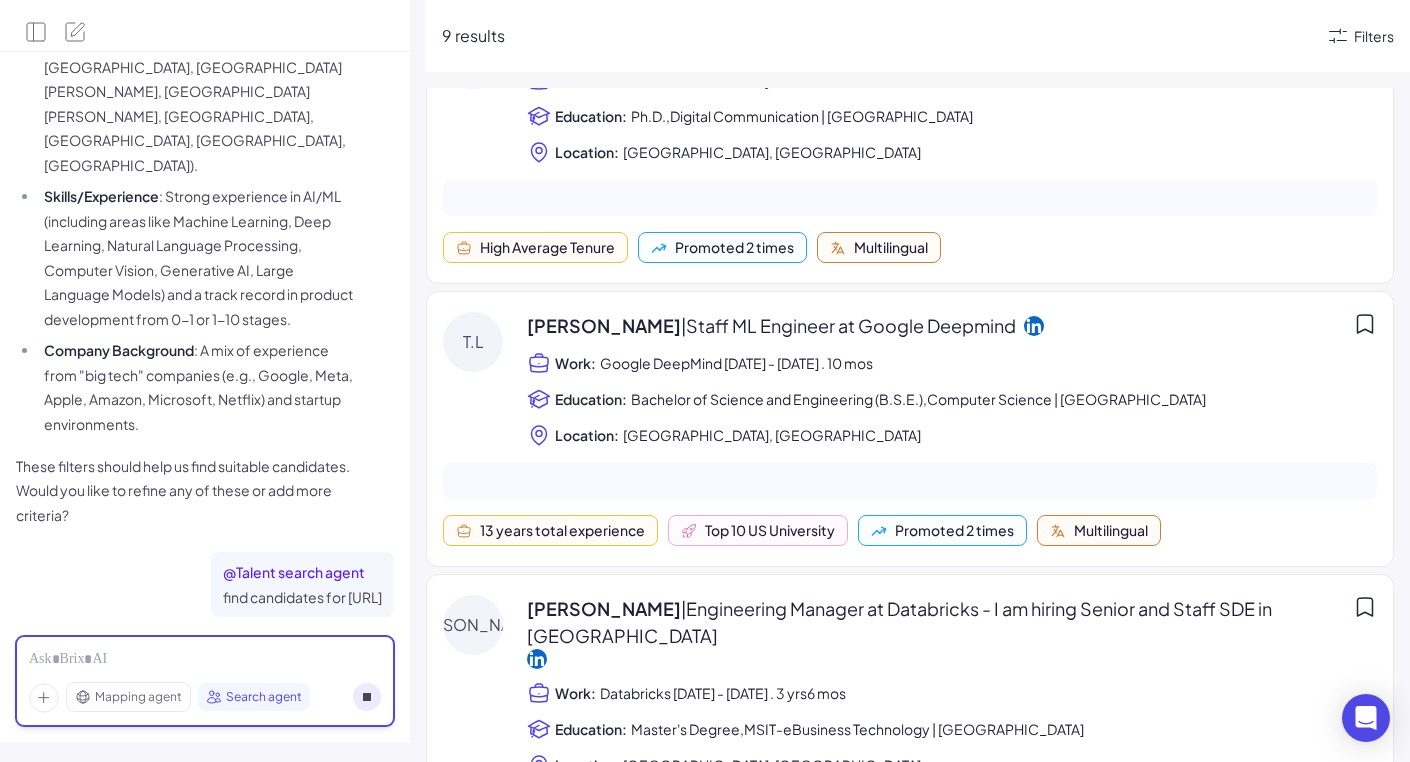 scroll, scrollTop: 529, scrollLeft: 0, axis: vertical 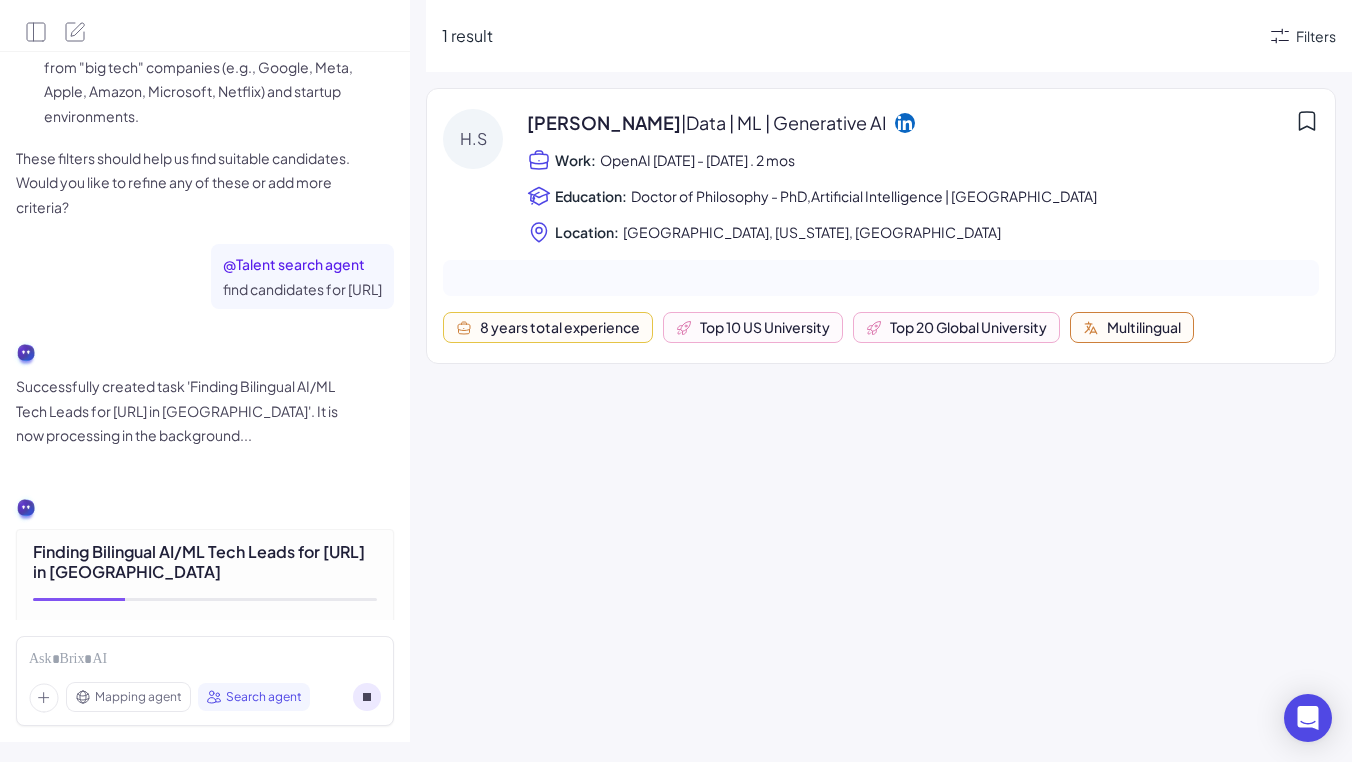 click 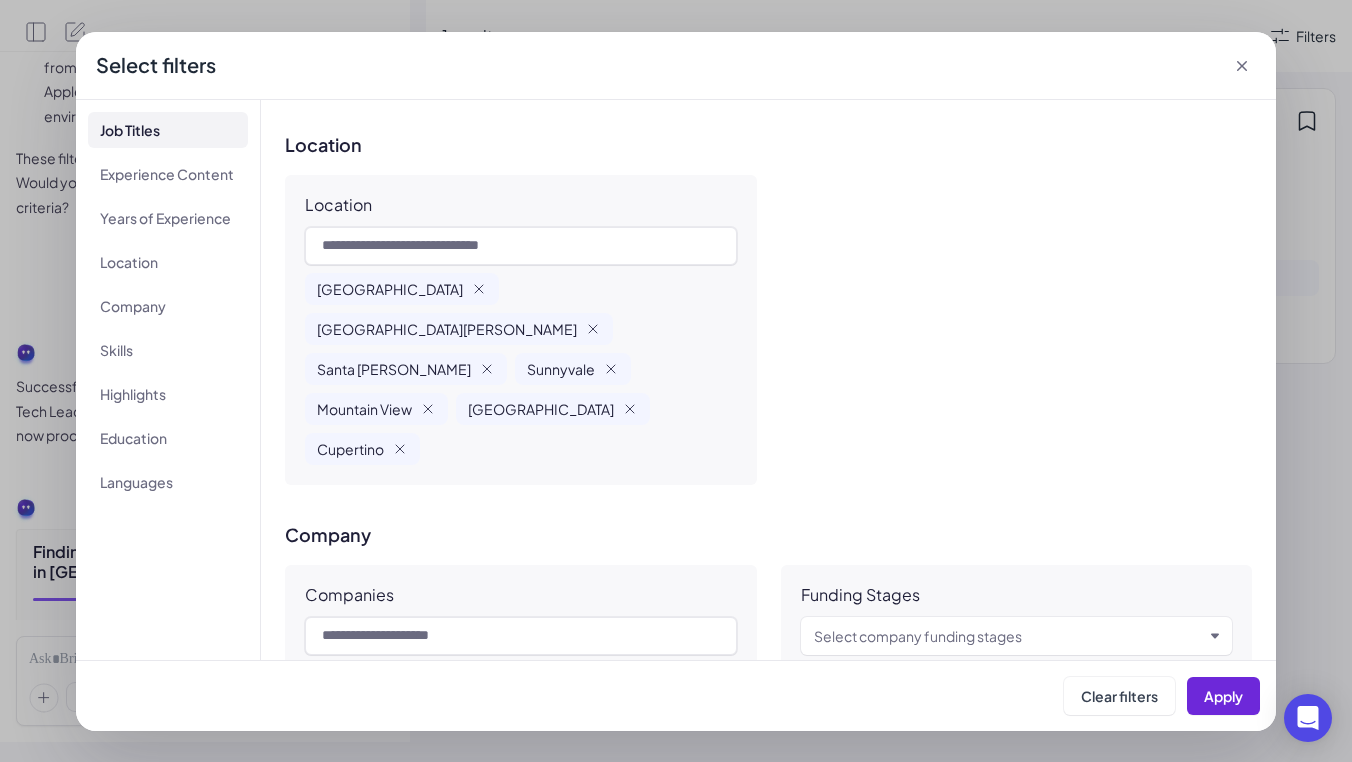 scroll, scrollTop: 655, scrollLeft: 0, axis: vertical 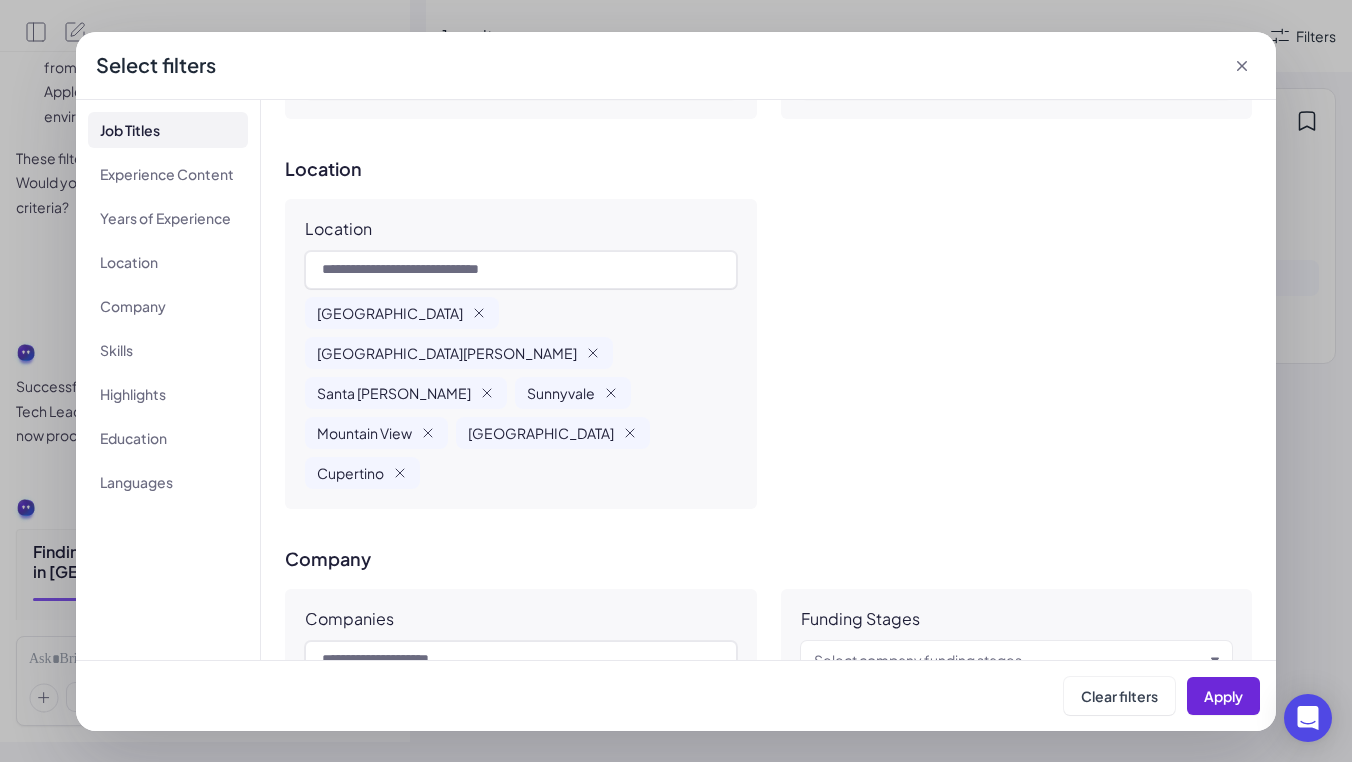 click 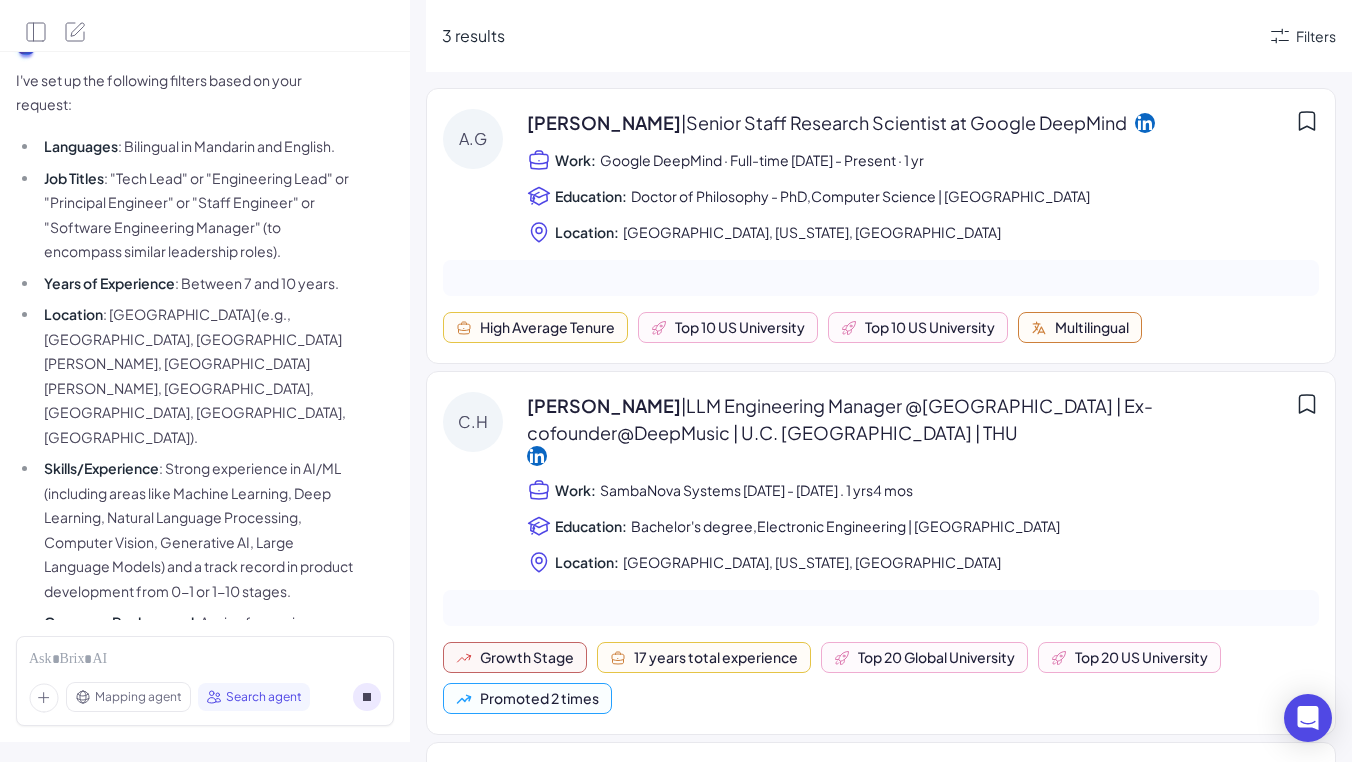 scroll, scrollTop: 215, scrollLeft: 0, axis: vertical 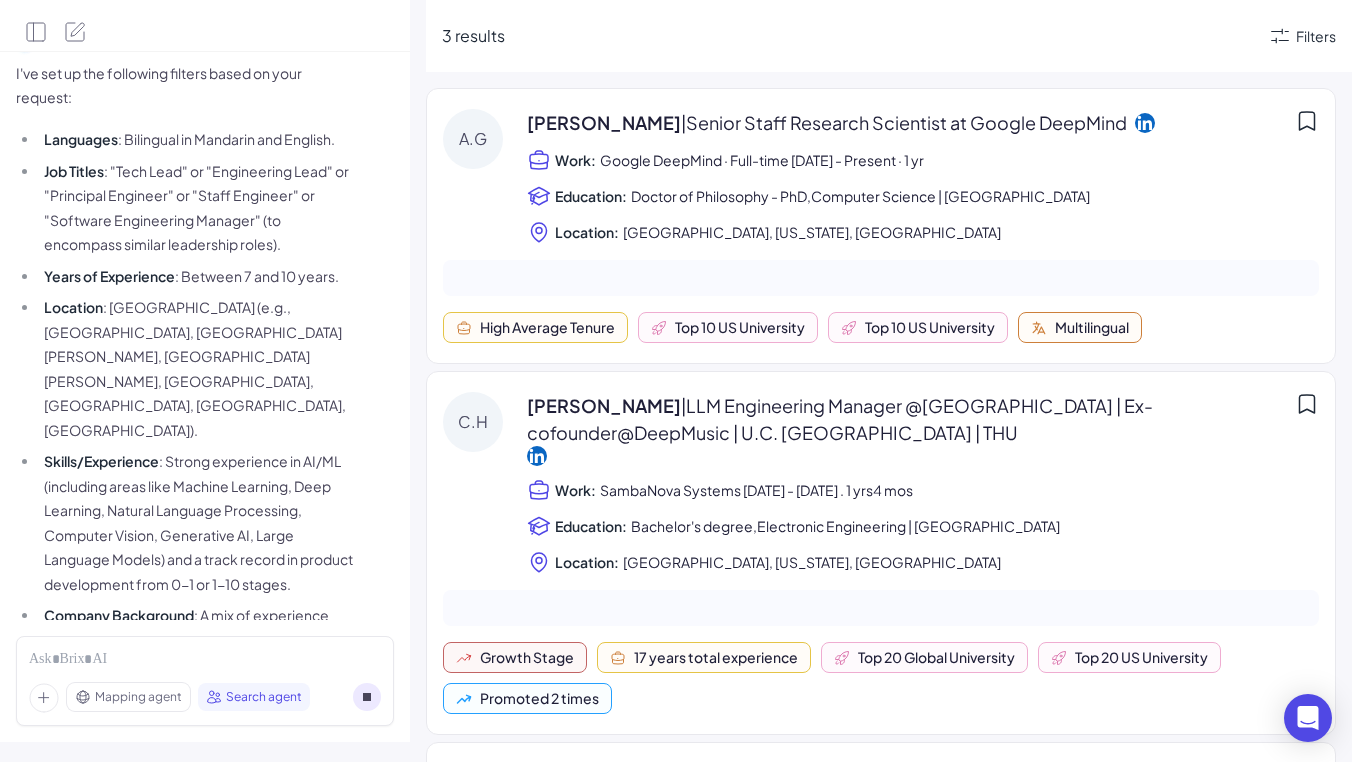 click on "Location" at bounding box center (73, 307) 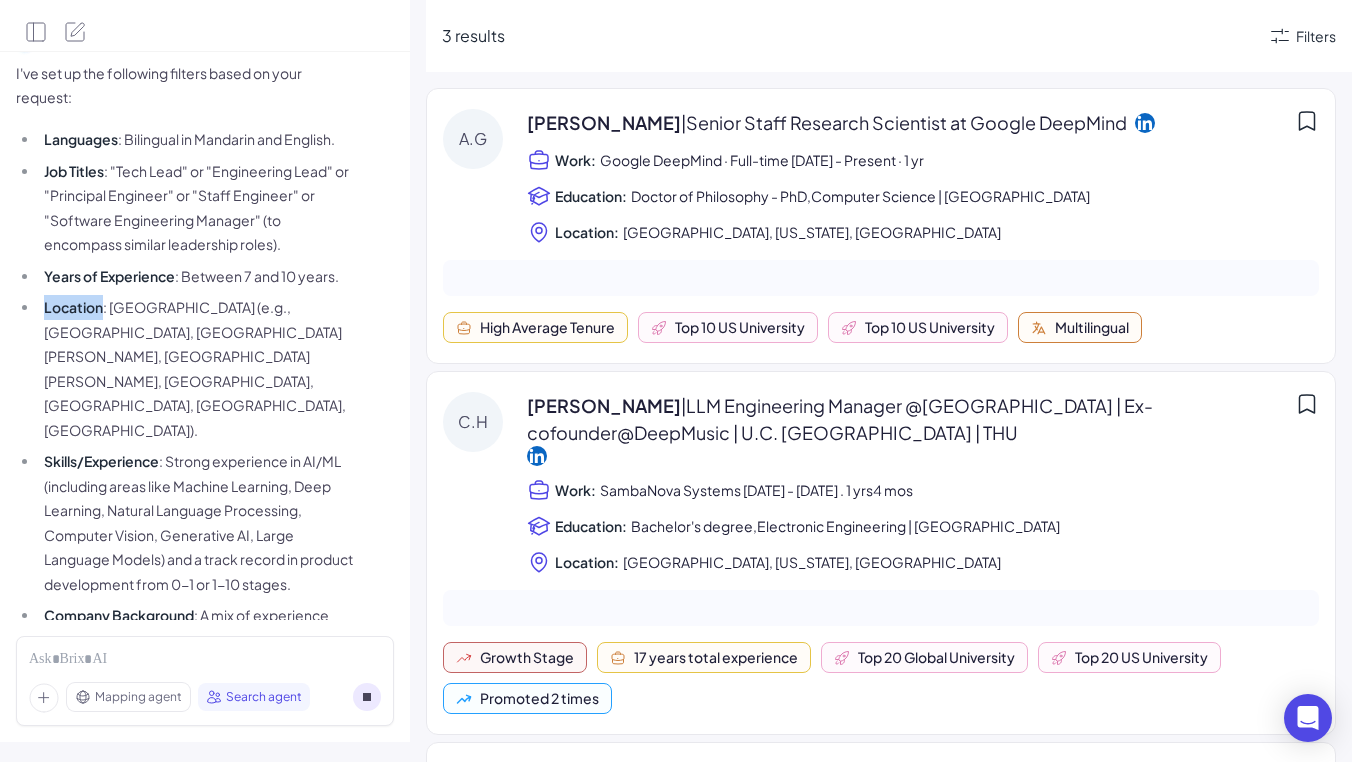 click on "Location" at bounding box center [73, 307] 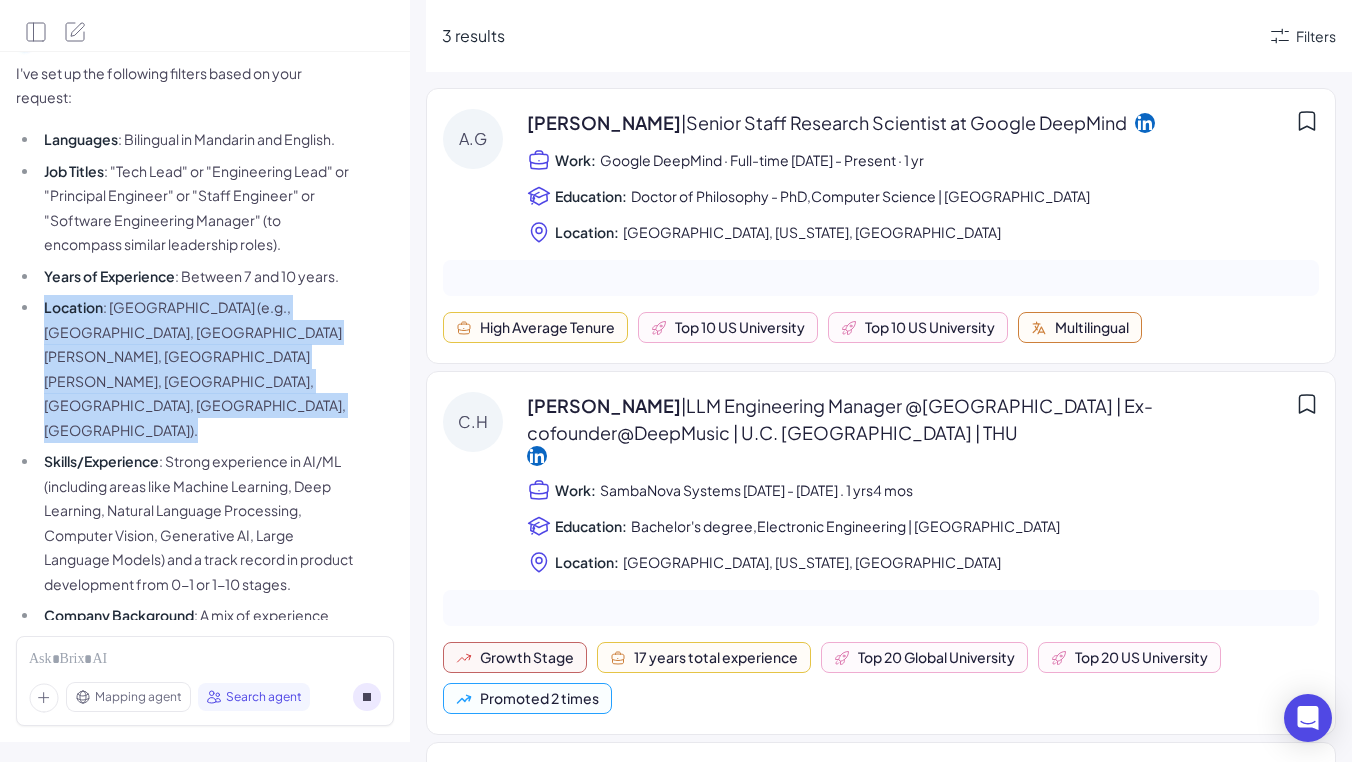 click on "Location" at bounding box center [73, 307] 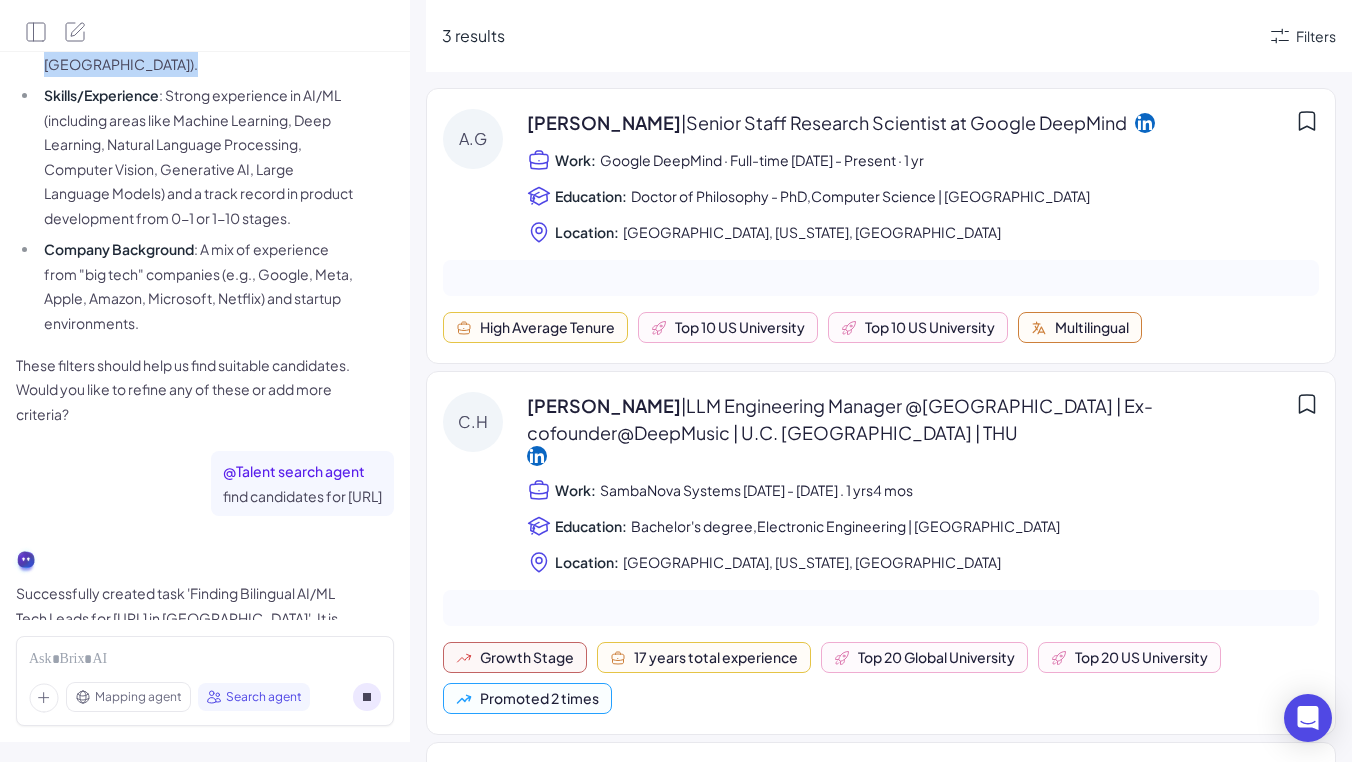 scroll, scrollTop: 788, scrollLeft: 0, axis: vertical 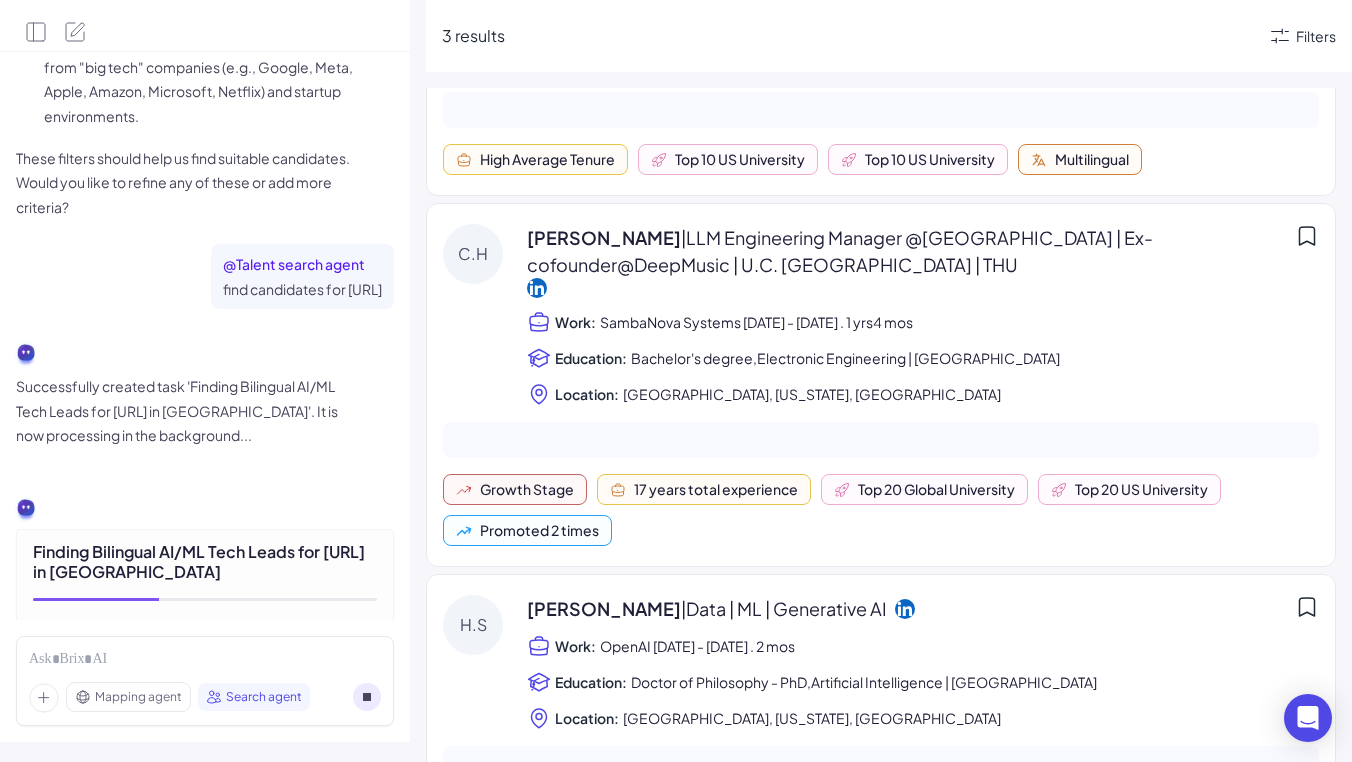 click on "Changran Hu  |  LLM Engineering Manager @SambaNova | Ex-cofounder@DeepMusic | U.C. Berkeley | THU" at bounding box center [907, 251] 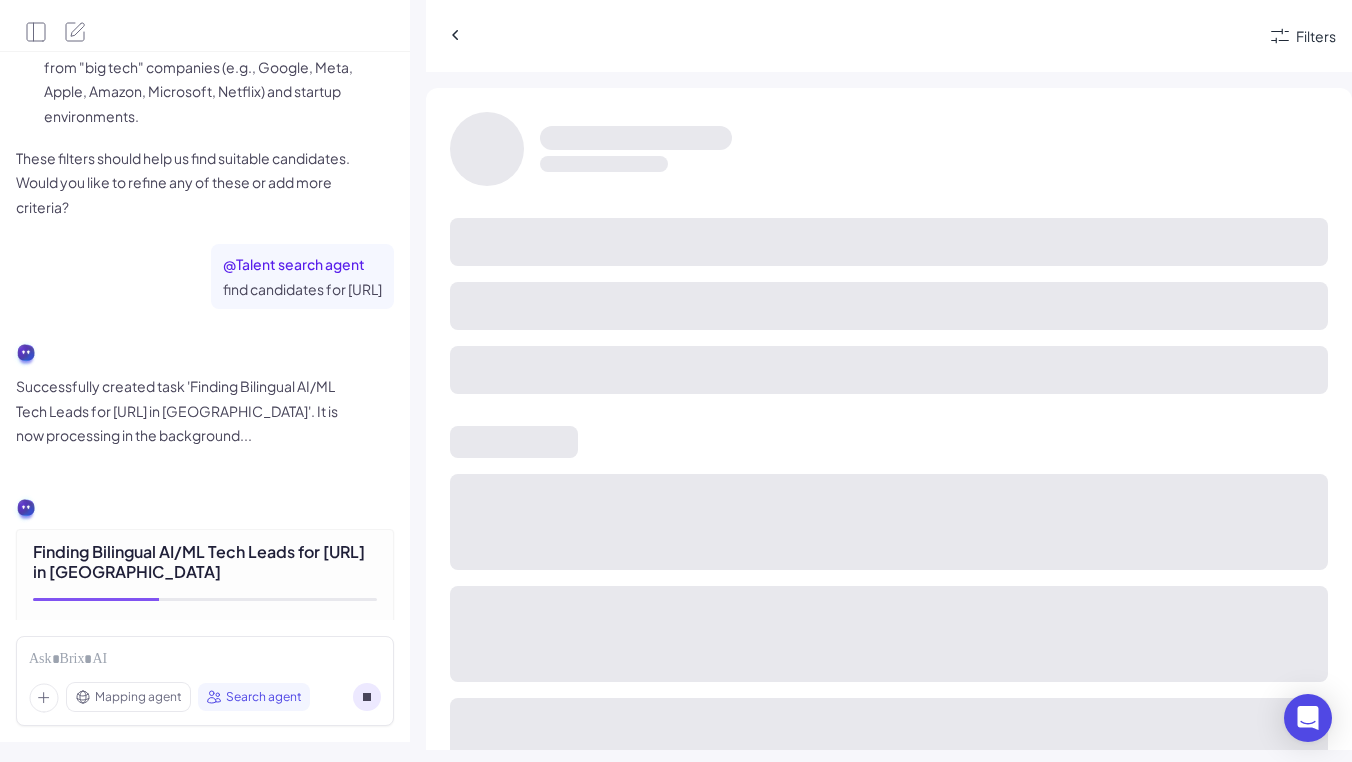 scroll, scrollTop: 80, scrollLeft: 0, axis: vertical 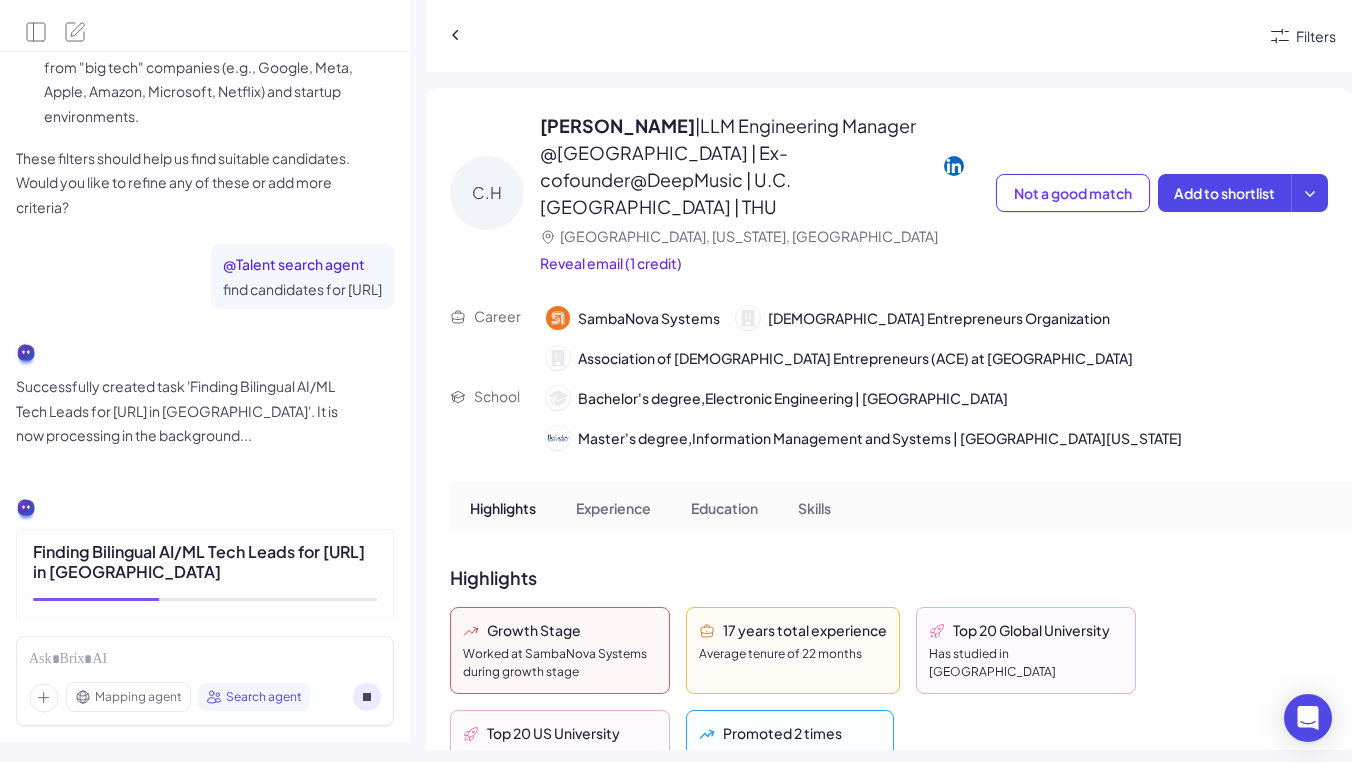 click on "Changran Hu  |  LLM Engineering Manager @SambaNova | Ex-cofounder@DeepMusic | U.C. Berkeley | THU" at bounding box center [768, 166] 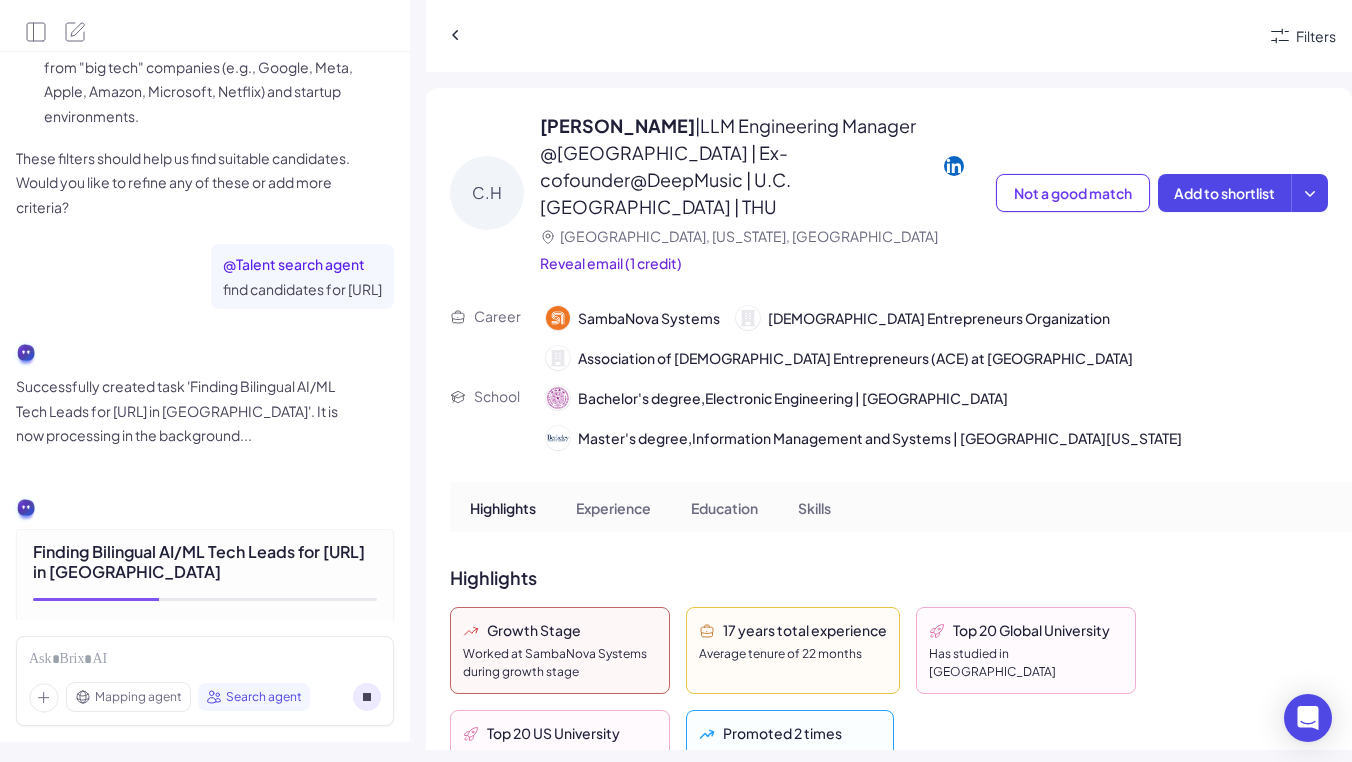 click 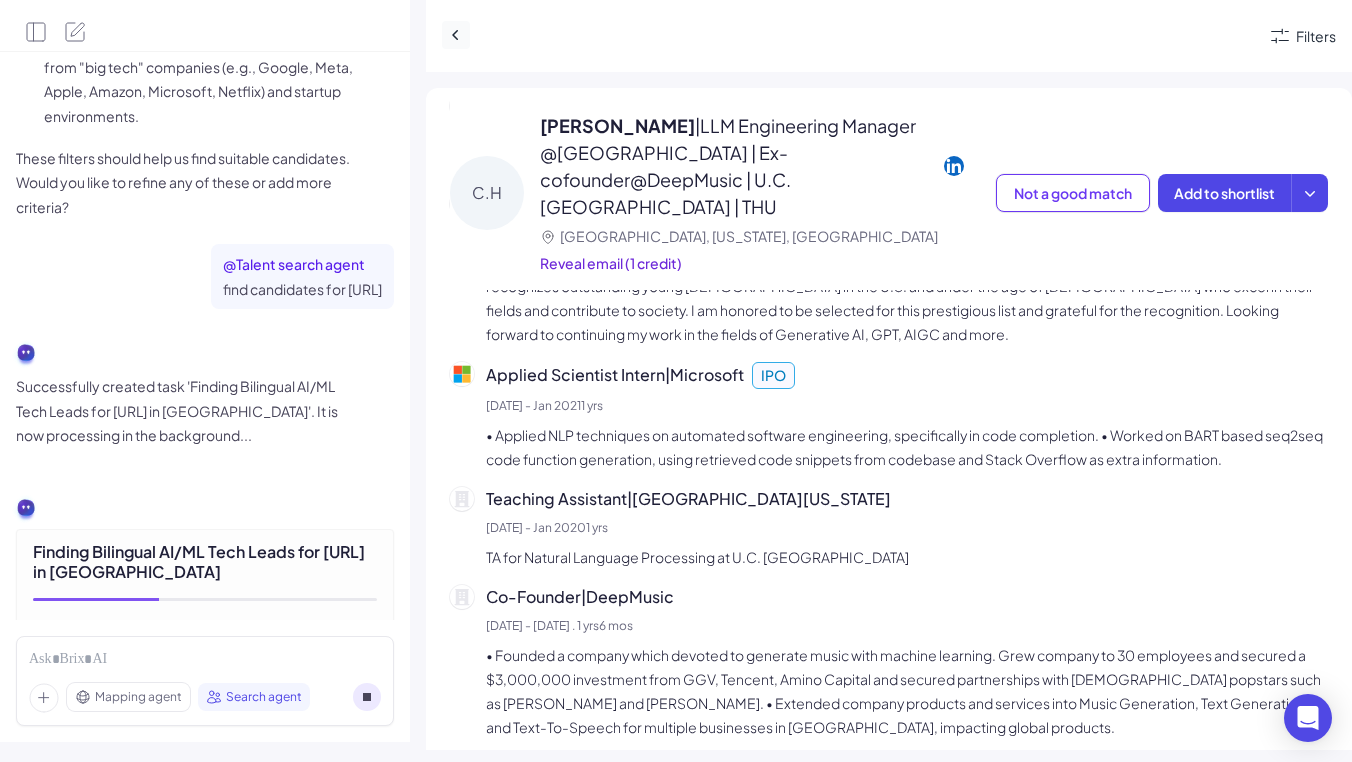 scroll, scrollTop: 1641, scrollLeft: 0, axis: vertical 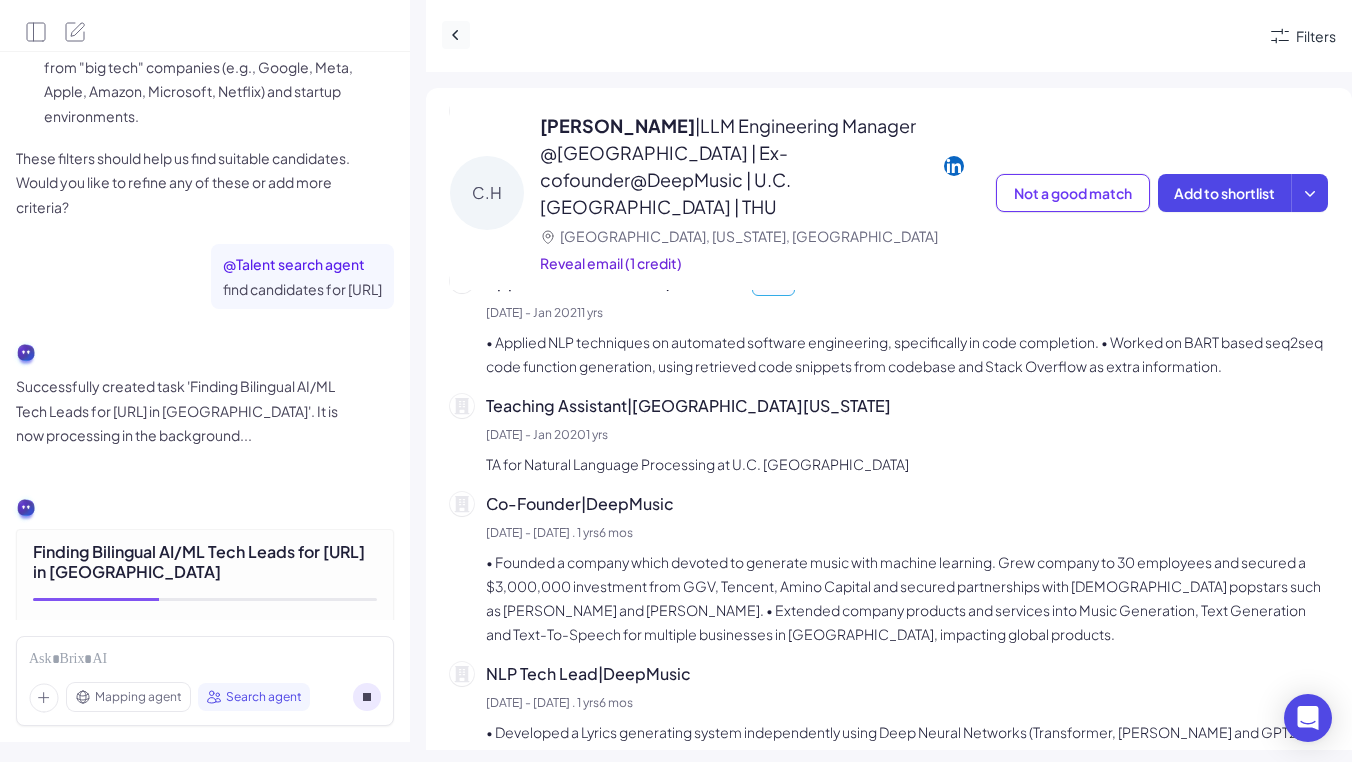 click 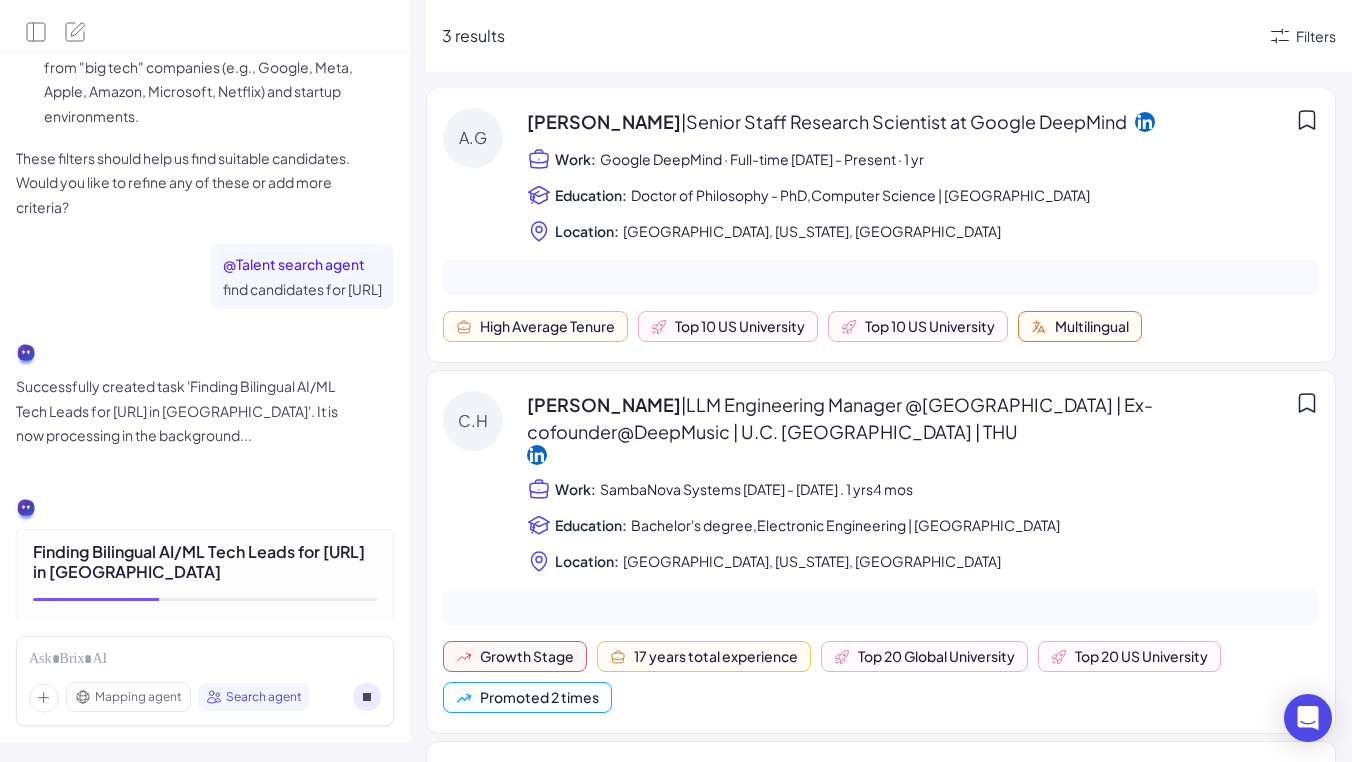 scroll, scrollTop: 0, scrollLeft: 0, axis: both 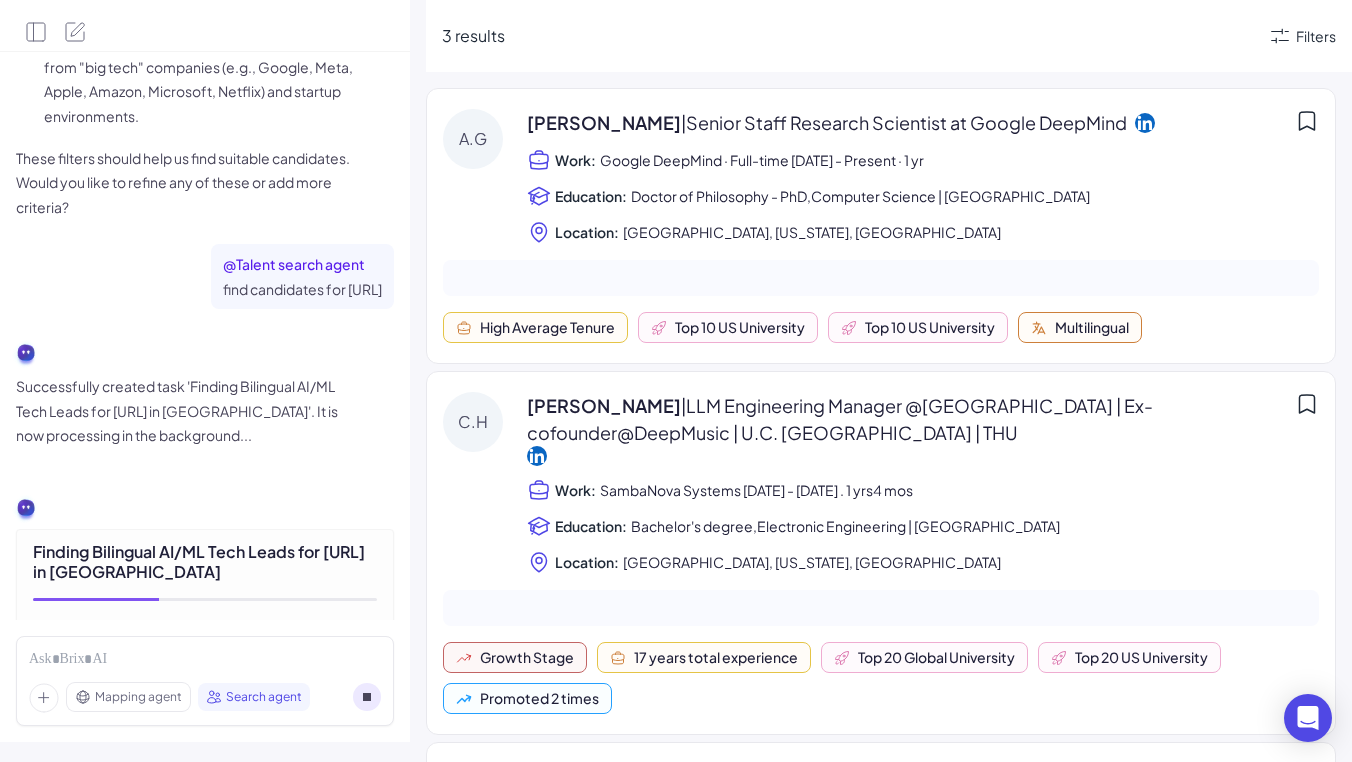 click on "Anna Goldie  |  Senior Staff Research Scientist at Google DeepMind Work: Google DeepMind · Full-time   Sep 2023 - Present · 1 yr Education: Doctor of Philosophy - PhD,Computer Science | Stanford University Location: Palo Alto, California, United States" at bounding box center [923, 176] 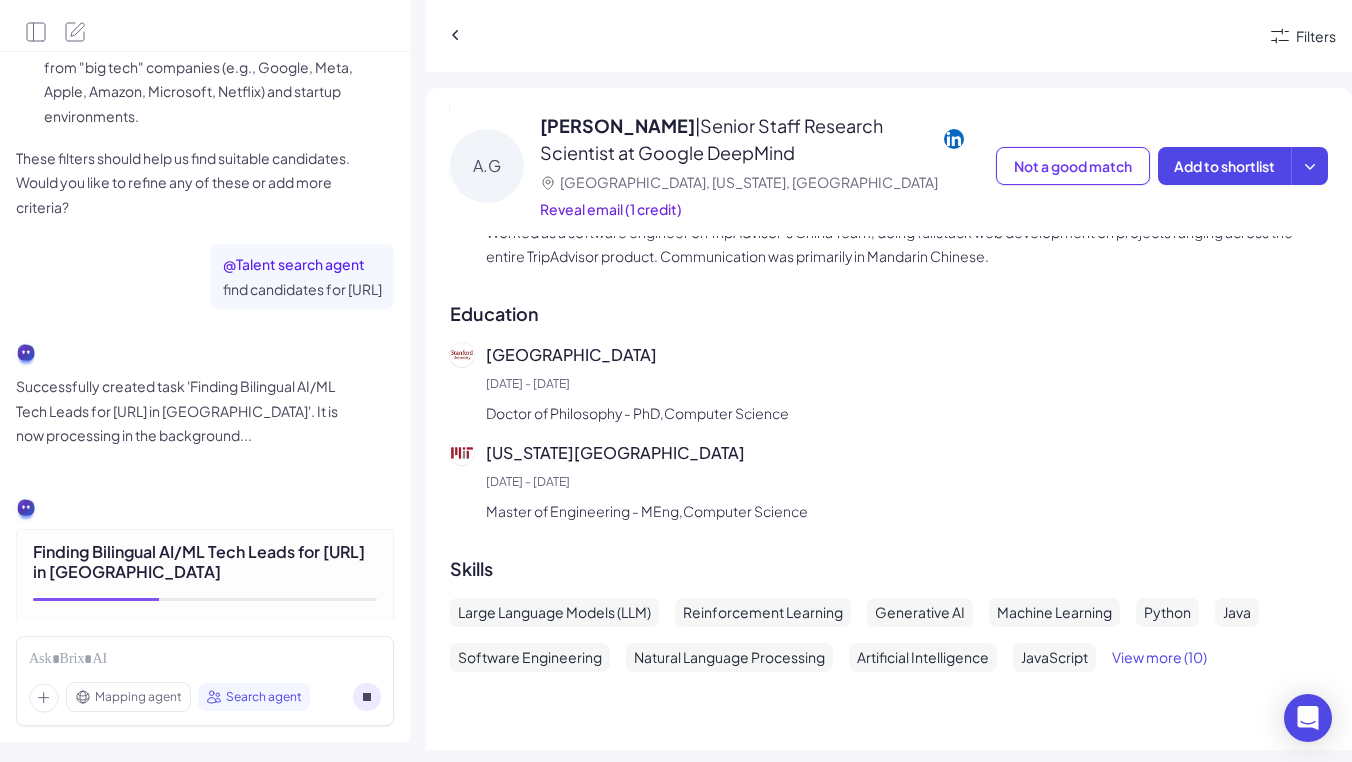 scroll, scrollTop: 932, scrollLeft: 0, axis: vertical 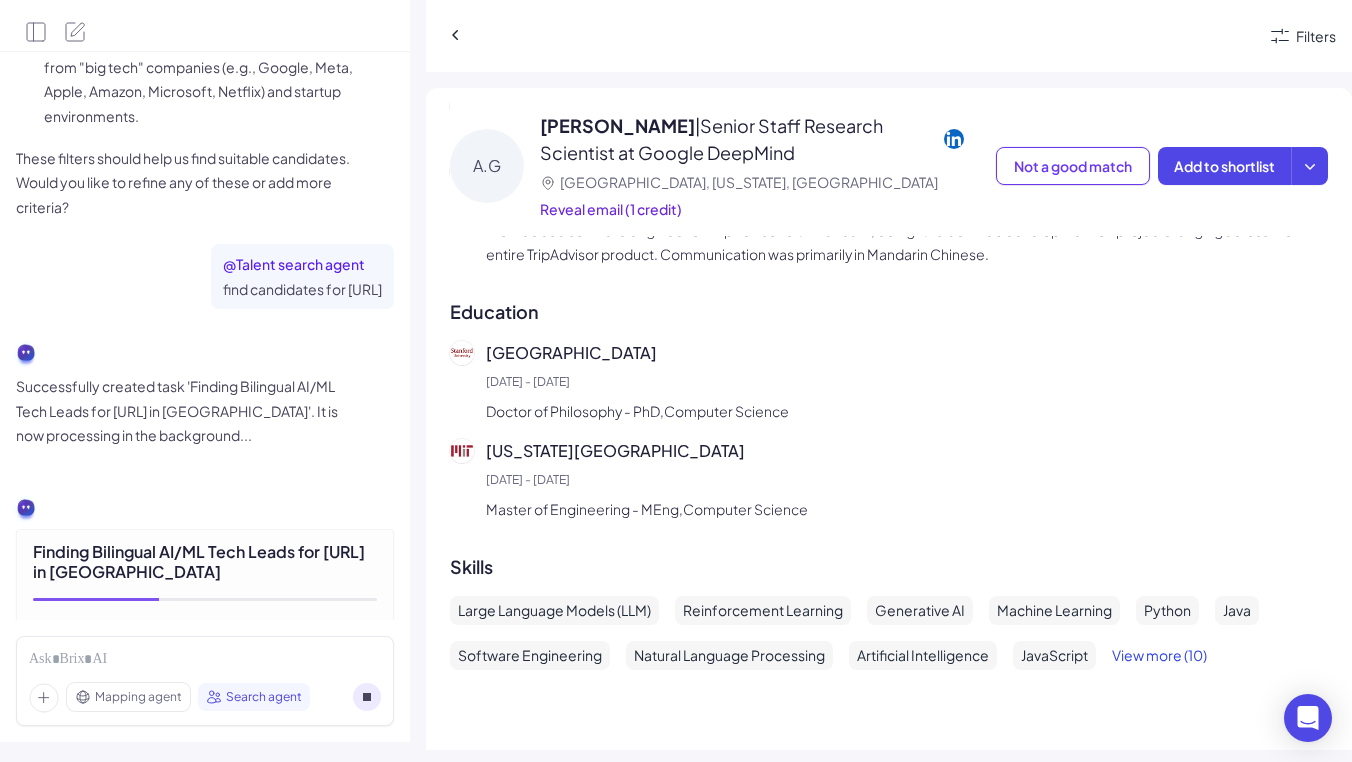 click on "View more (10)" at bounding box center [1159, 655] 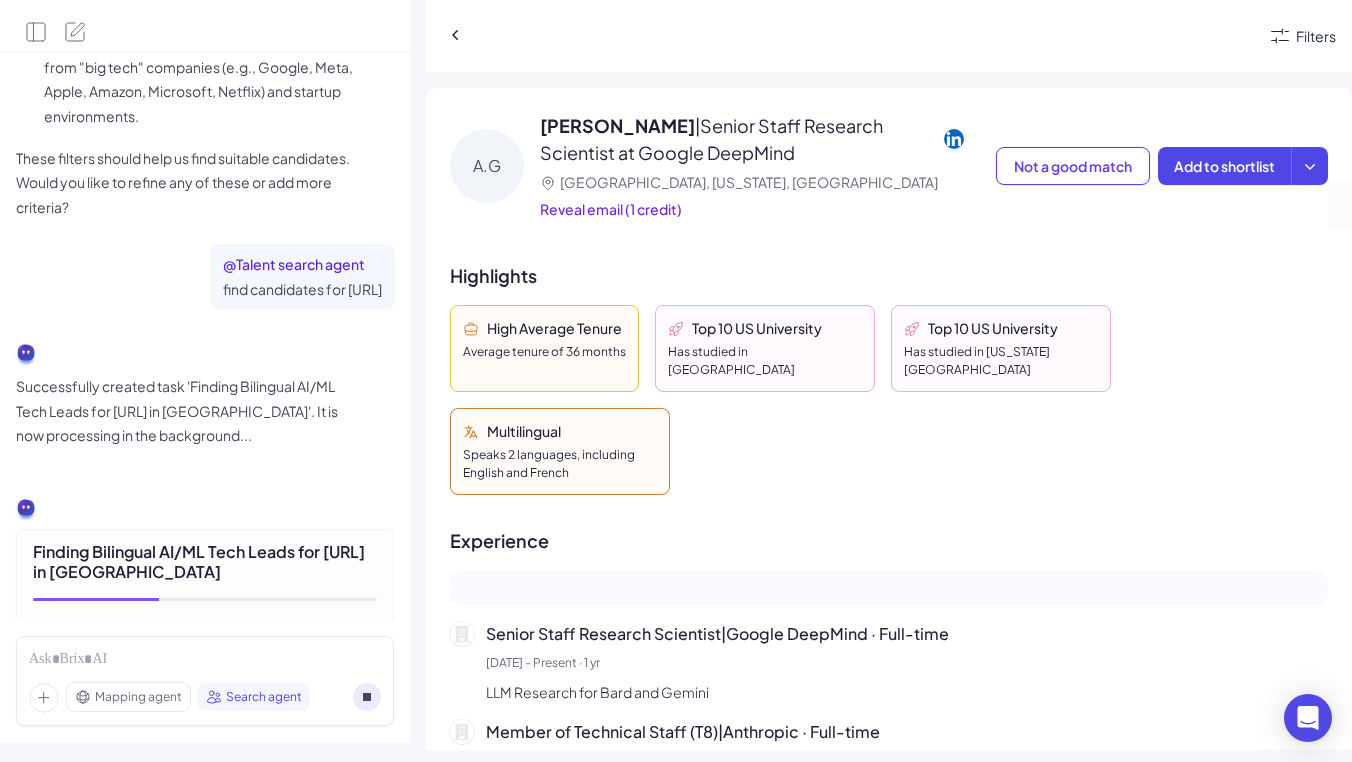 scroll, scrollTop: 0, scrollLeft: 0, axis: both 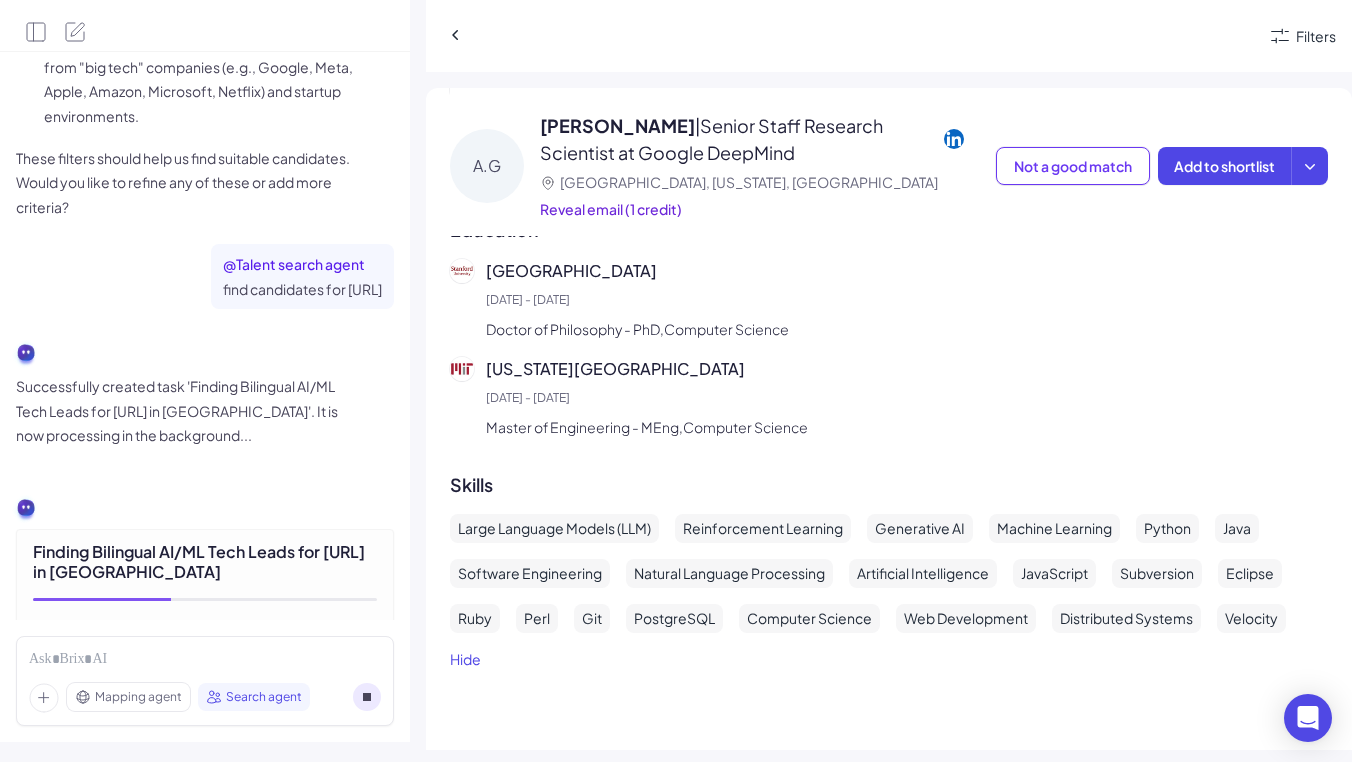 click on "Successfully created task 'Finding Bilingual AI/ML Tech Leads for heyrevia.ai in Silicon Valley'. It is now processing in the background..." at bounding box center [186, 411] 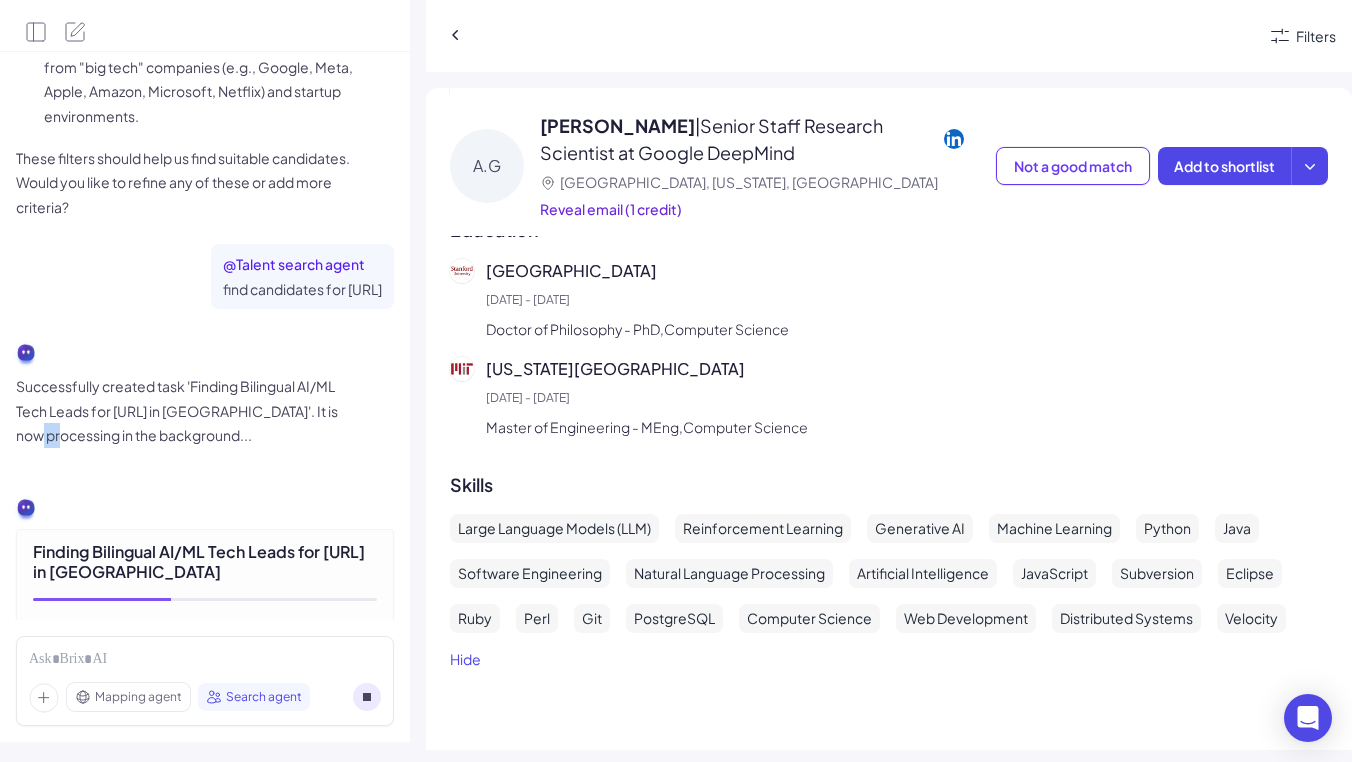 click on "Successfully created task 'Finding Bilingual AI/ML Tech Leads for heyrevia.ai in Silicon Valley'. It is now processing in the background..." at bounding box center [186, 411] 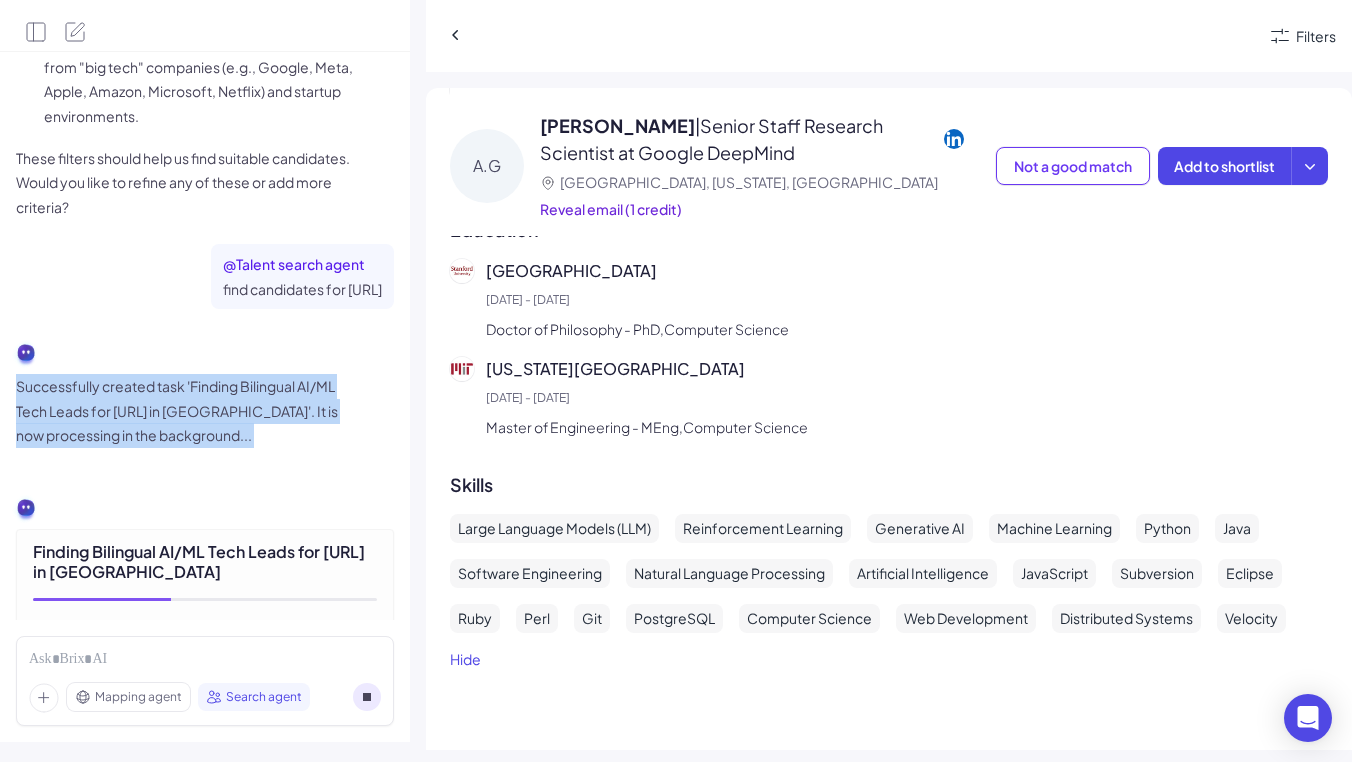 click on "Successfully created task 'Finding Bilingual AI/ML Tech Leads for heyrevia.ai in Silicon Valley'. It is now processing in the background..." at bounding box center [186, 411] 